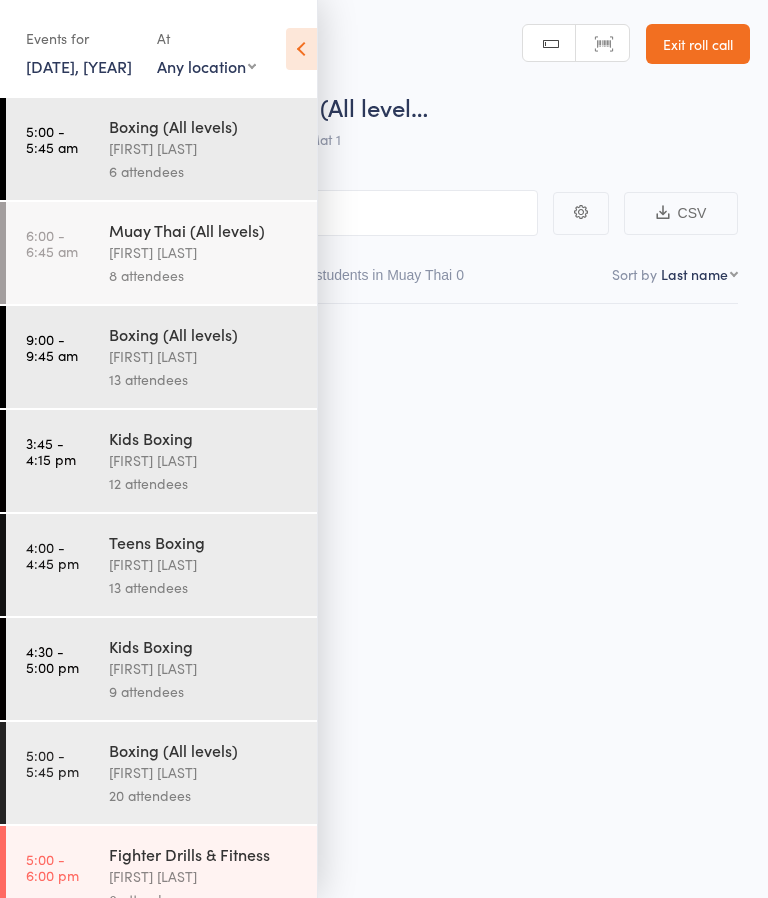 scroll, scrollTop: 0, scrollLeft: 0, axis: both 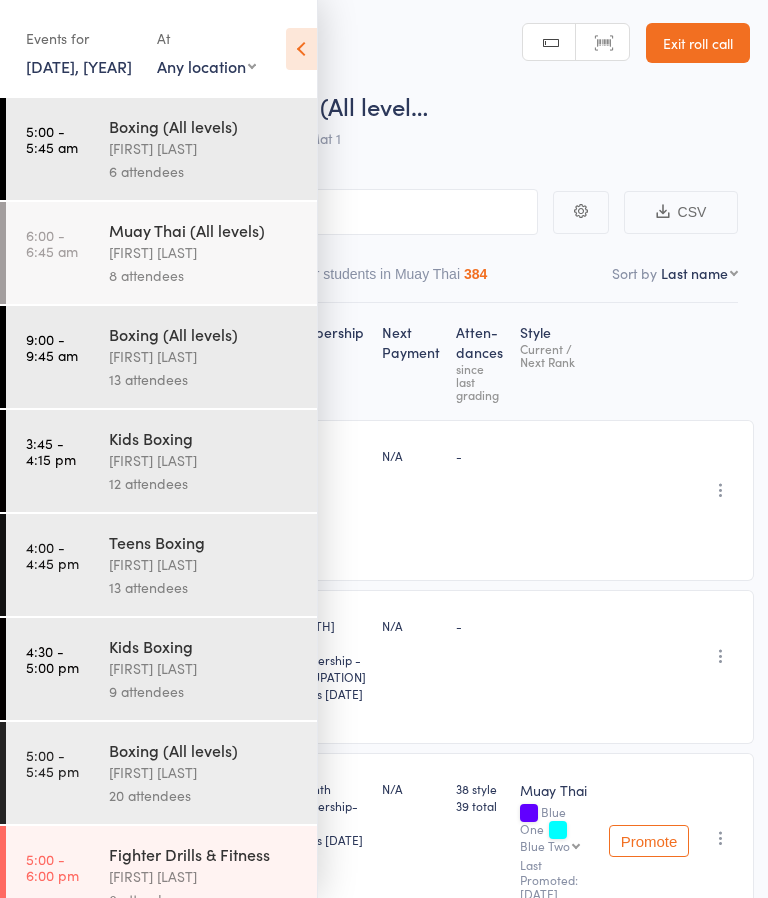 click on "Exit roll call" at bounding box center (698, 43) 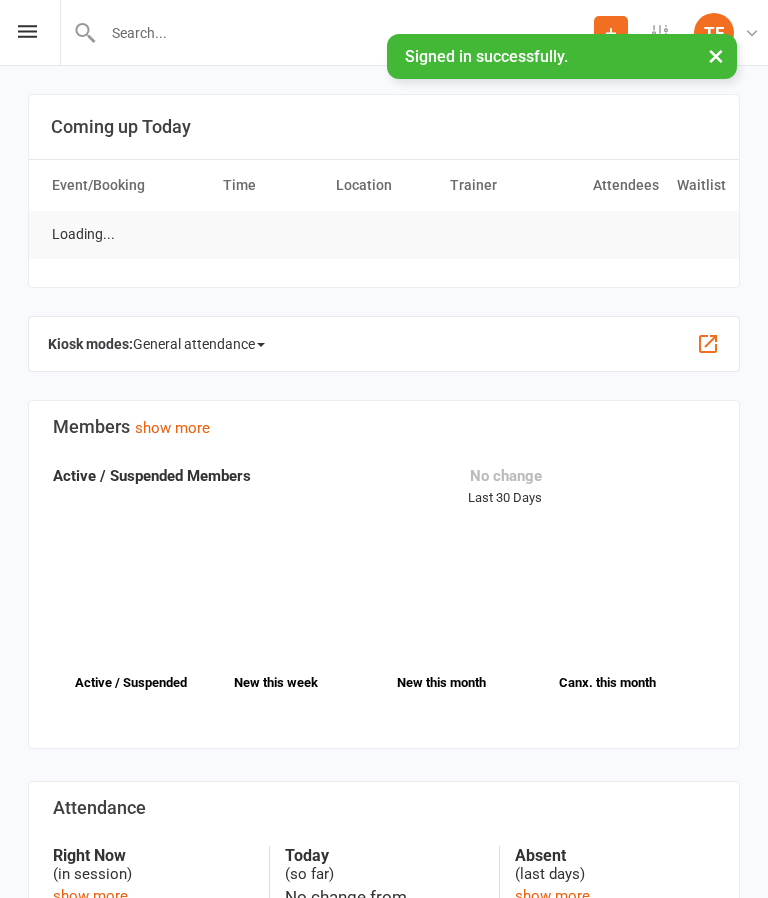 scroll, scrollTop: 0, scrollLeft: 0, axis: both 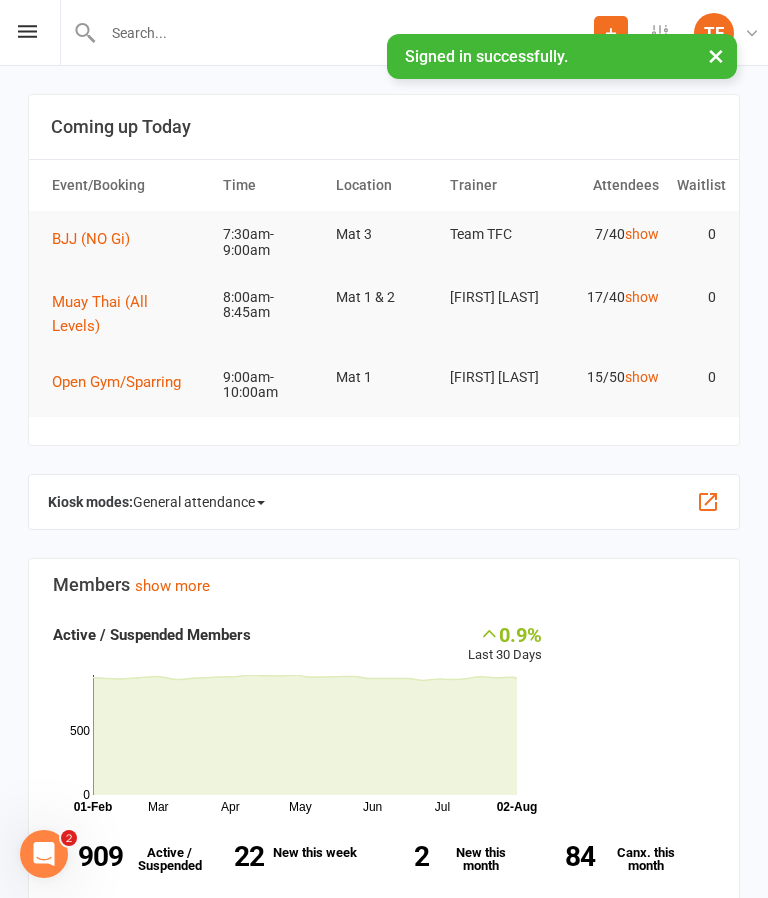 click at bounding box center (27, 31) 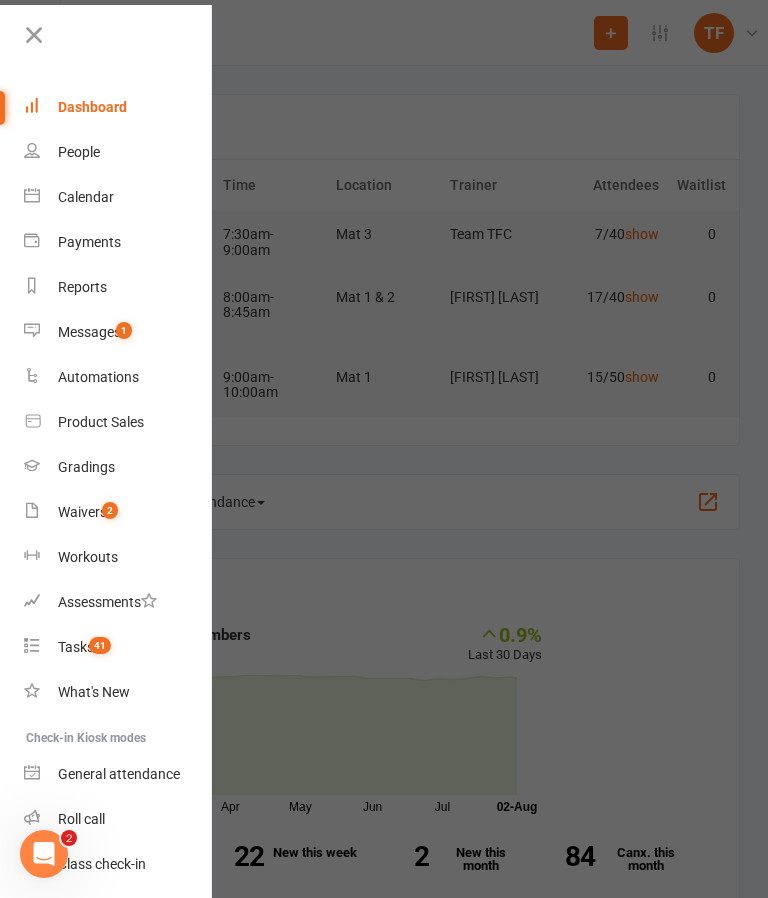 click on "Waivers   2" at bounding box center [118, 512] 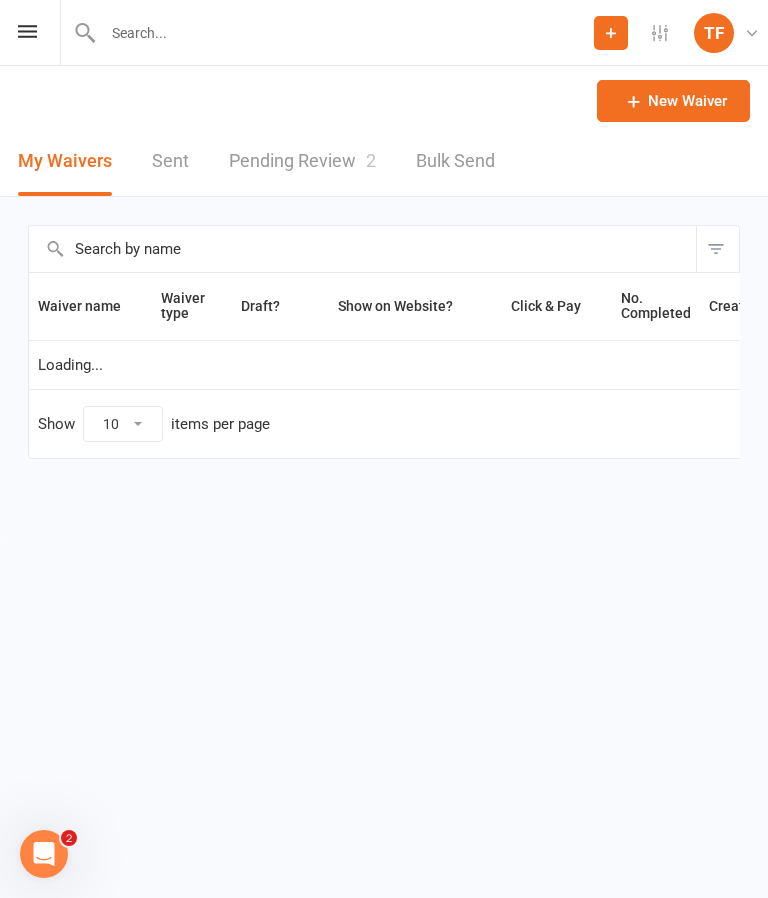 click on "Pending Review 2" at bounding box center (302, 161) 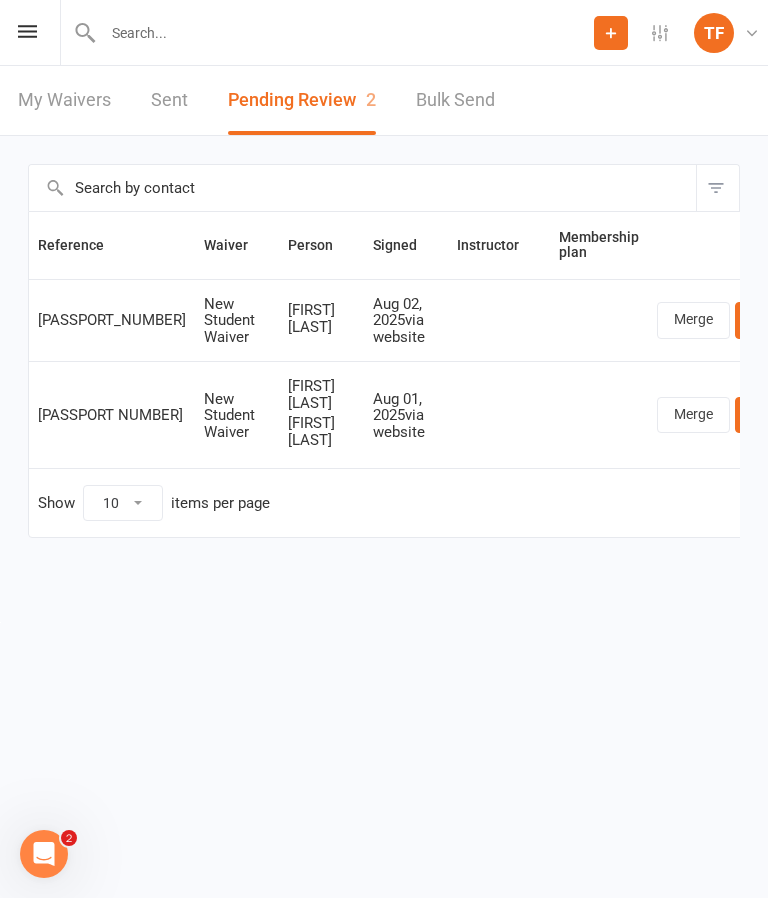 click on "[FIRST] [LAST]" at bounding box center [321, 318] 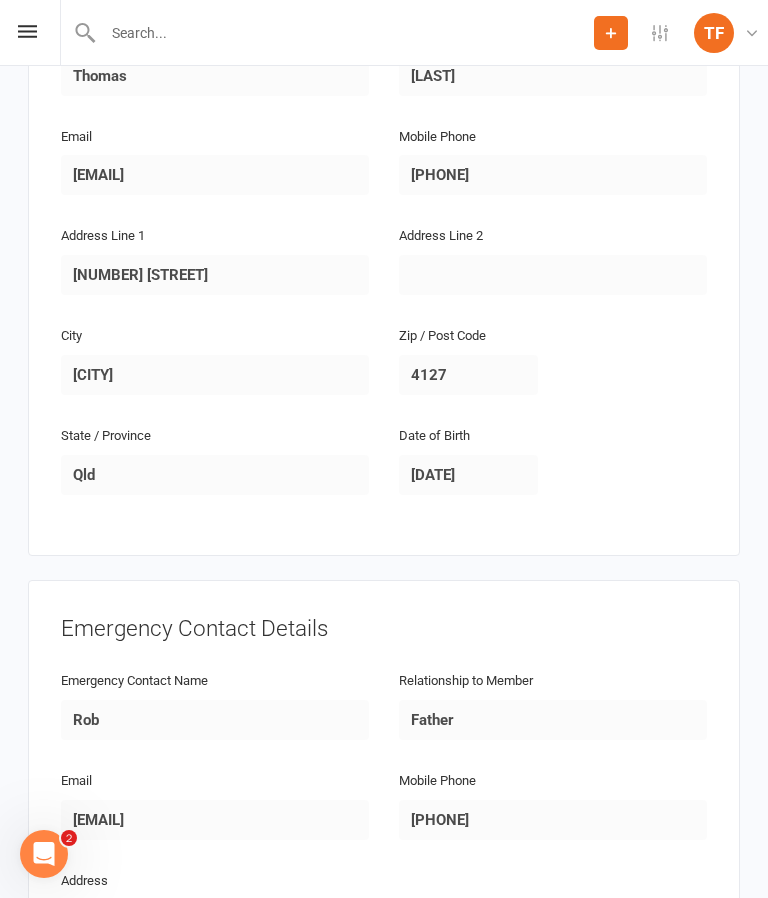 scroll, scrollTop: 1201, scrollLeft: 0, axis: vertical 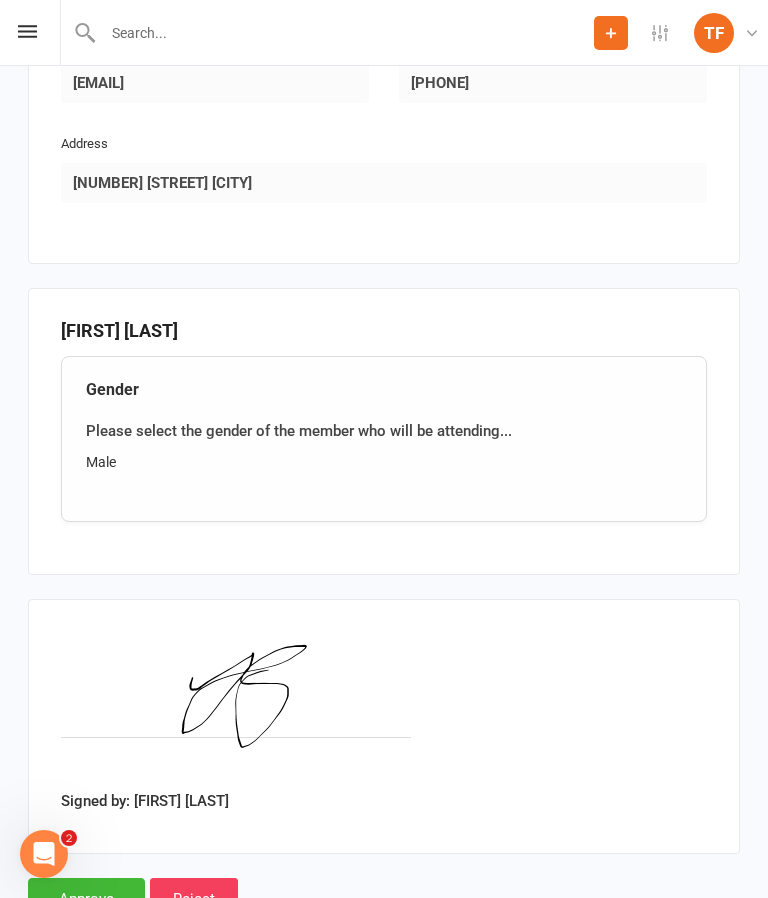 click on "Approve" at bounding box center [86, 899] 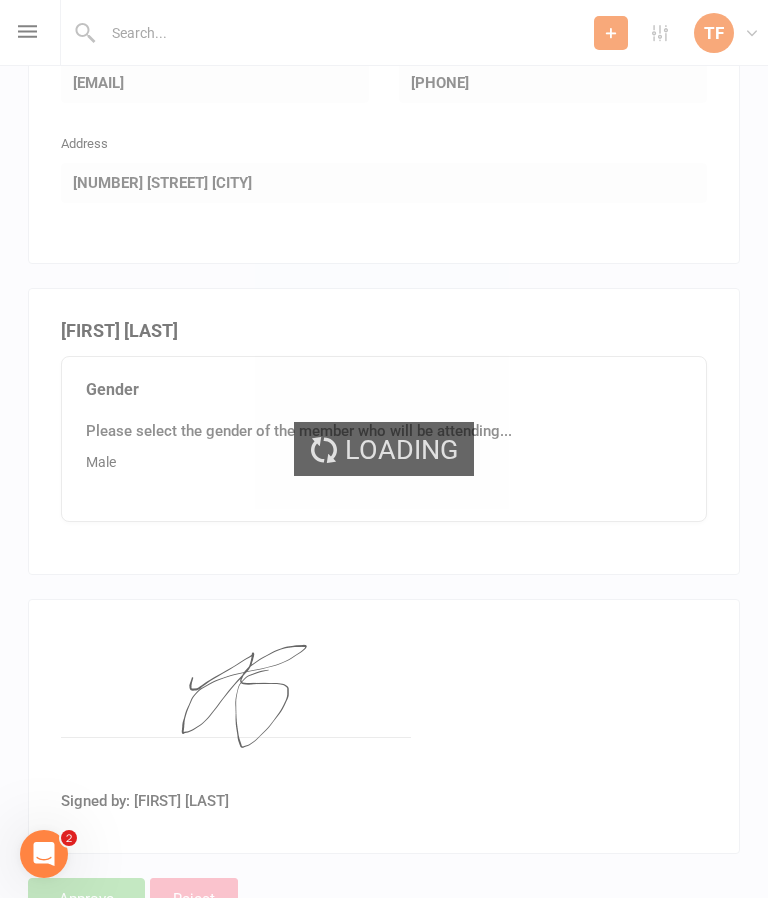 scroll, scrollTop: 0, scrollLeft: 0, axis: both 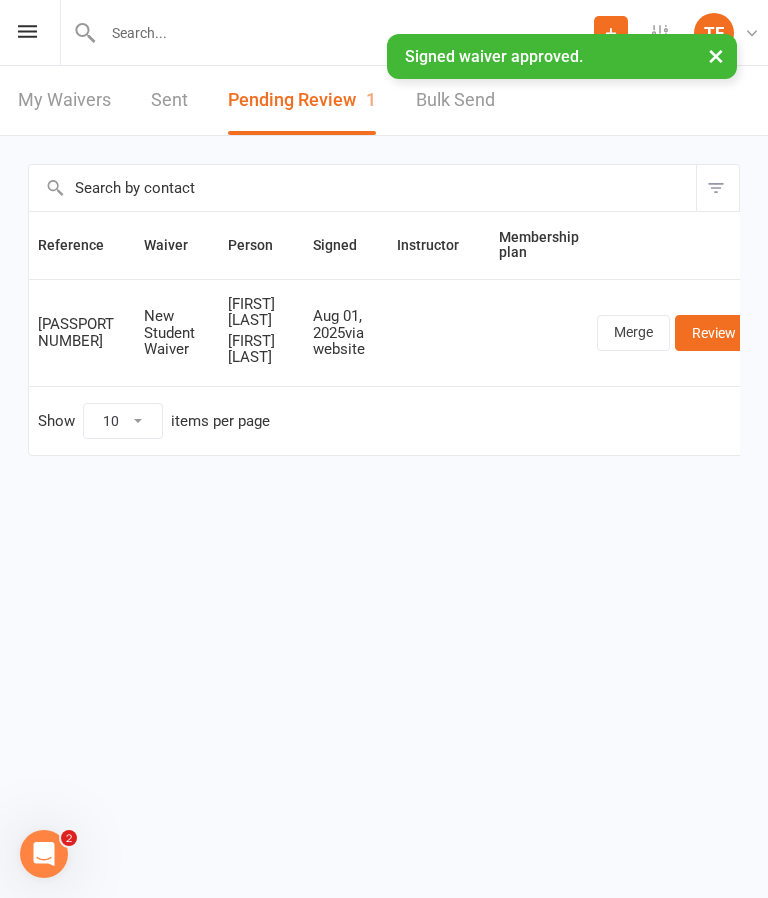 click at bounding box center [345, 33] 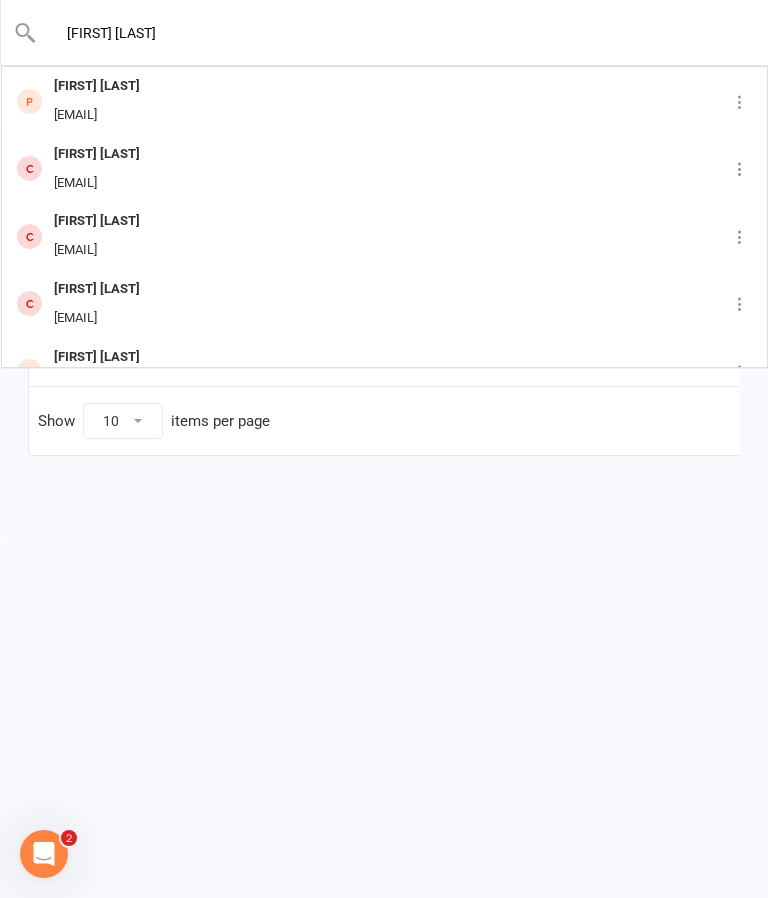 type on "[FIRST] [LAST]" 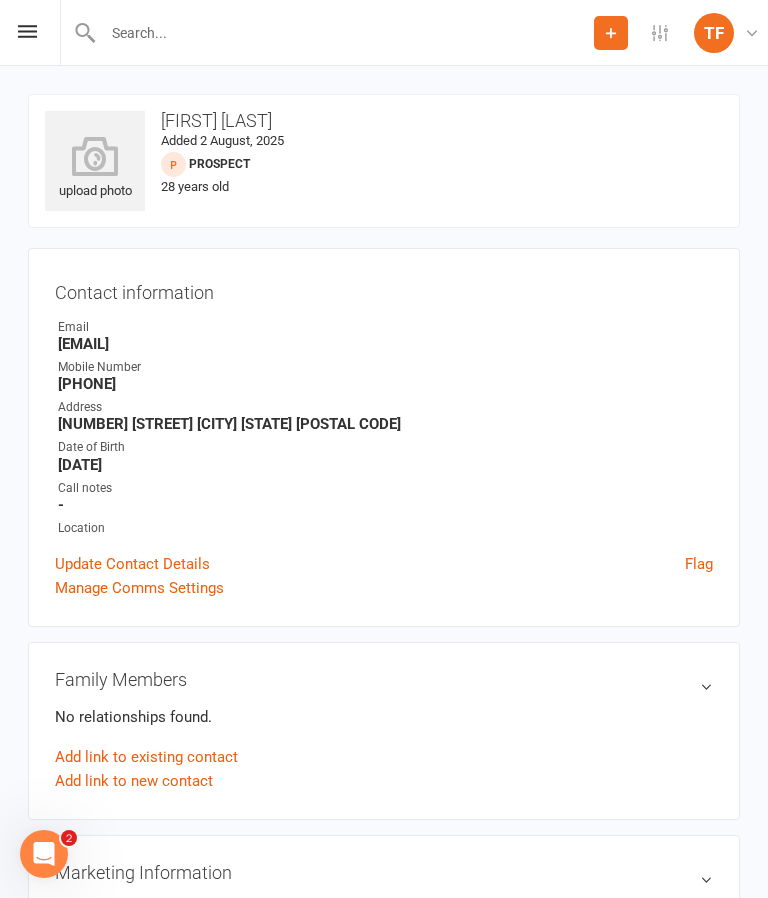 click at bounding box center [95, 156] 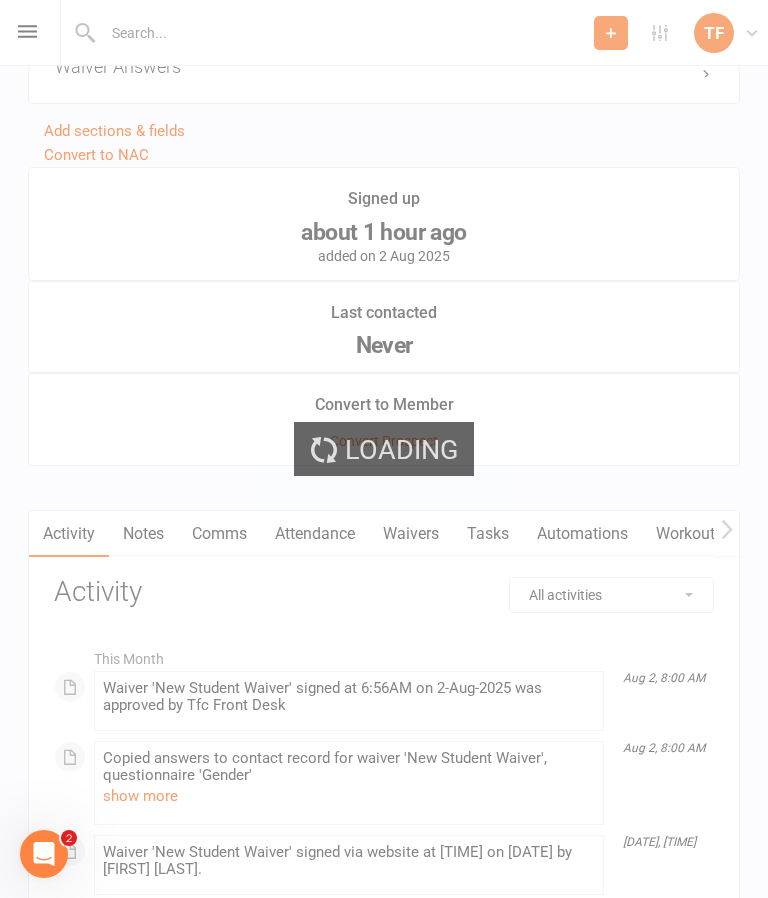 scroll, scrollTop: 1943, scrollLeft: 0, axis: vertical 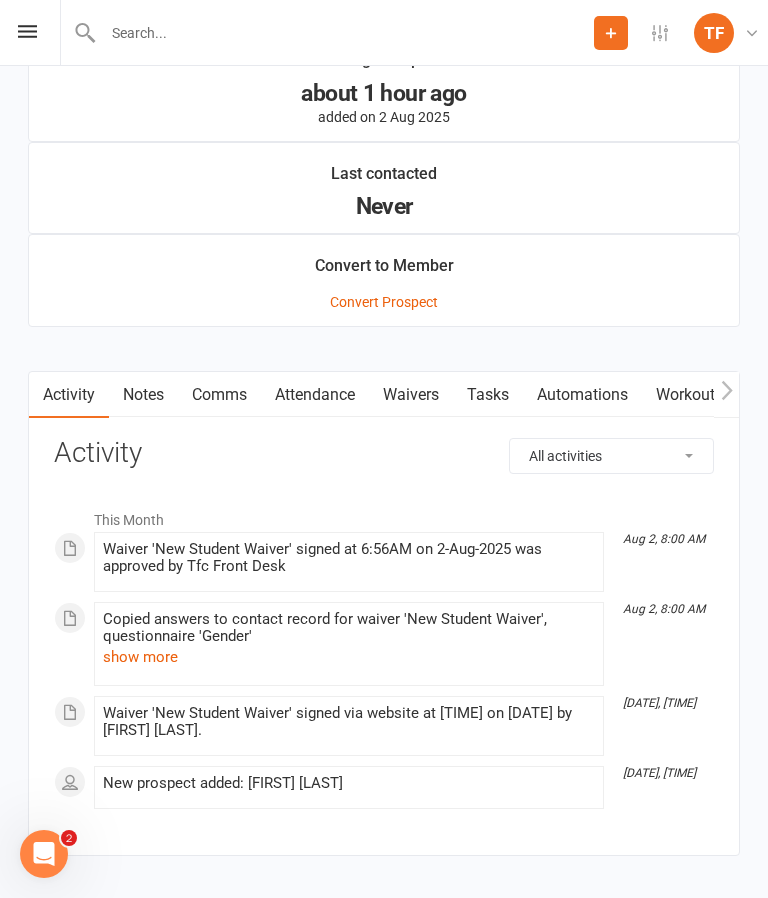 click on "Waivers" at bounding box center [411, 395] 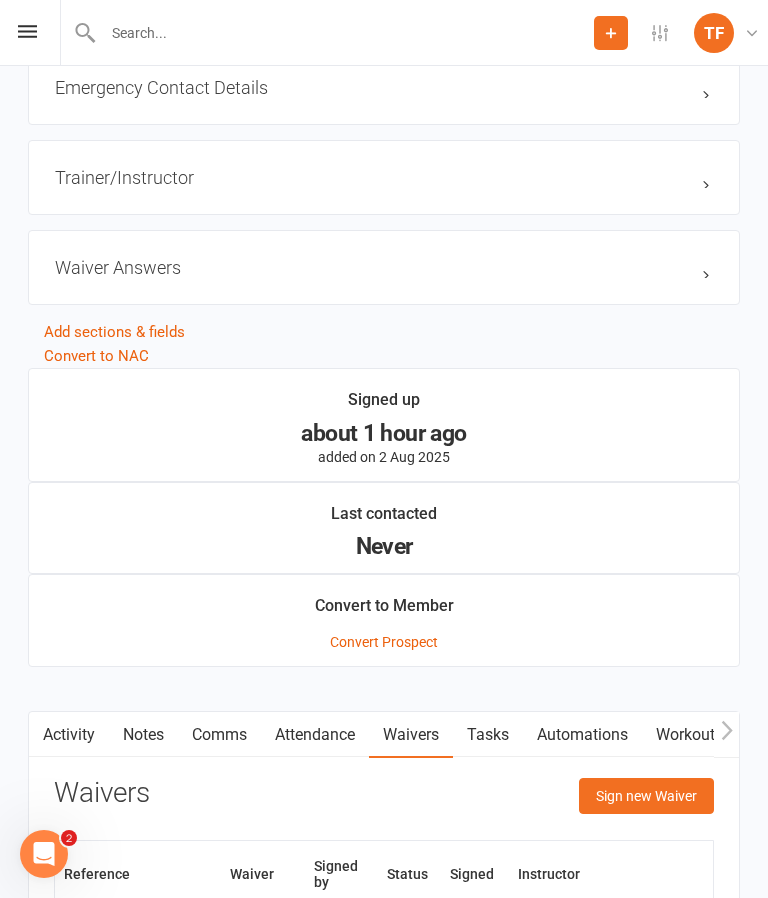 click on "Sign new Waiver" at bounding box center [646, 796] 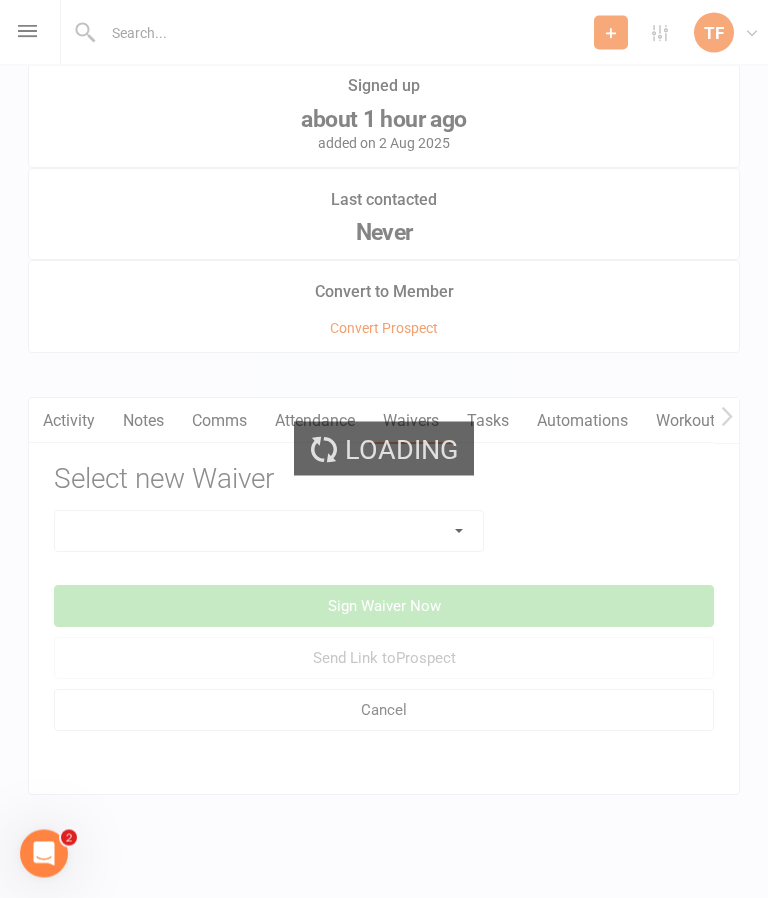 scroll, scrollTop: 1944, scrollLeft: 0, axis: vertical 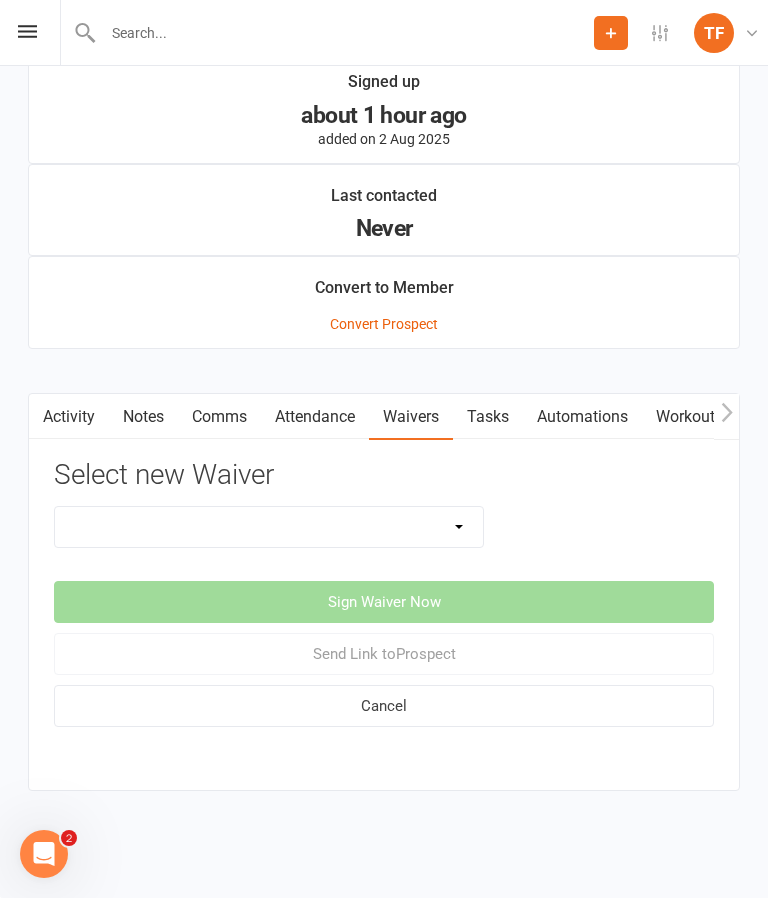 click on "Direct Debit Contract New Student Waiver Online - Adults - 12 Month DD Online - Adults - 6 Month DD Online - Adults - 6 Month UP FRONT Online - Adults - Flexi DD Online - Adults - Intro Pass Online - Student - 12 Month DD Online - Student - 6 Month DD Online - Student - 6 Month UP FRONT Online - Student - Flexi DD Online - Student - Intro Pass Online - Student - Limited Pass - 6 Month DD TFC Online Direct Debit Waiver Up front NO PAYMENT DETAILS Contract X-Pass Direct Debit Contract" at bounding box center [269, 527] 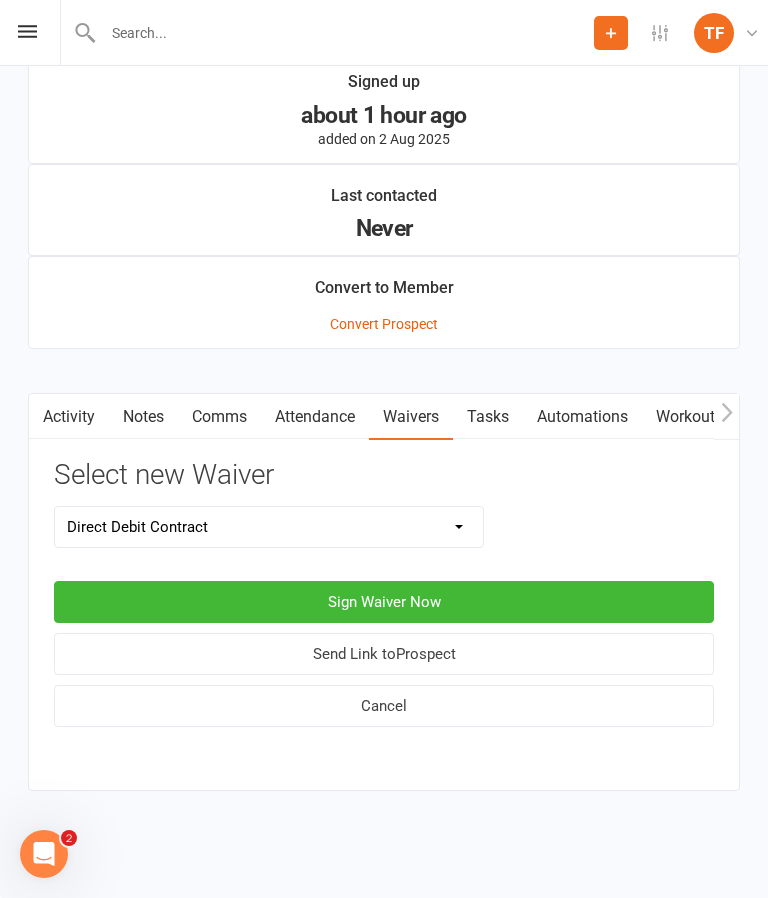 click on "Sign Waiver Now" at bounding box center (384, 602) 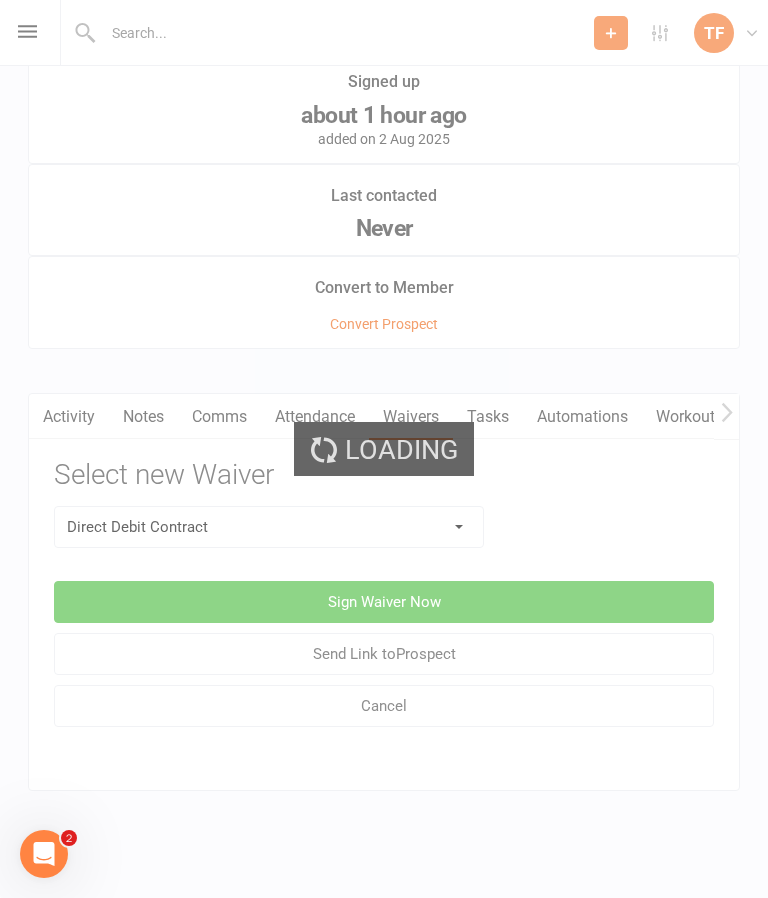 scroll, scrollTop: 0, scrollLeft: 0, axis: both 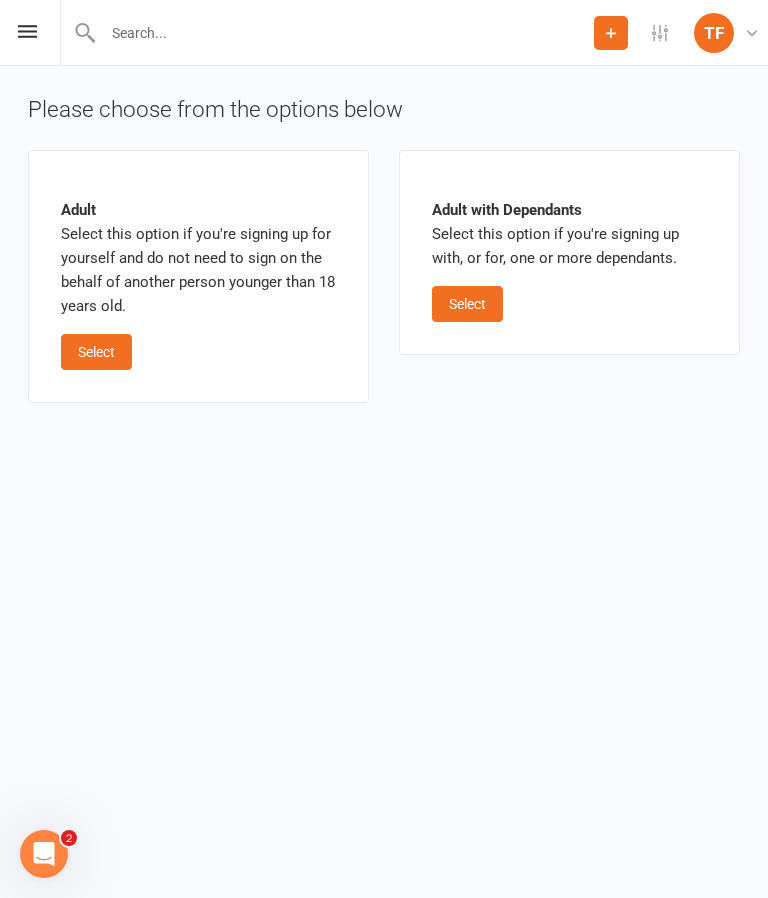 click on "Select" at bounding box center [96, 352] 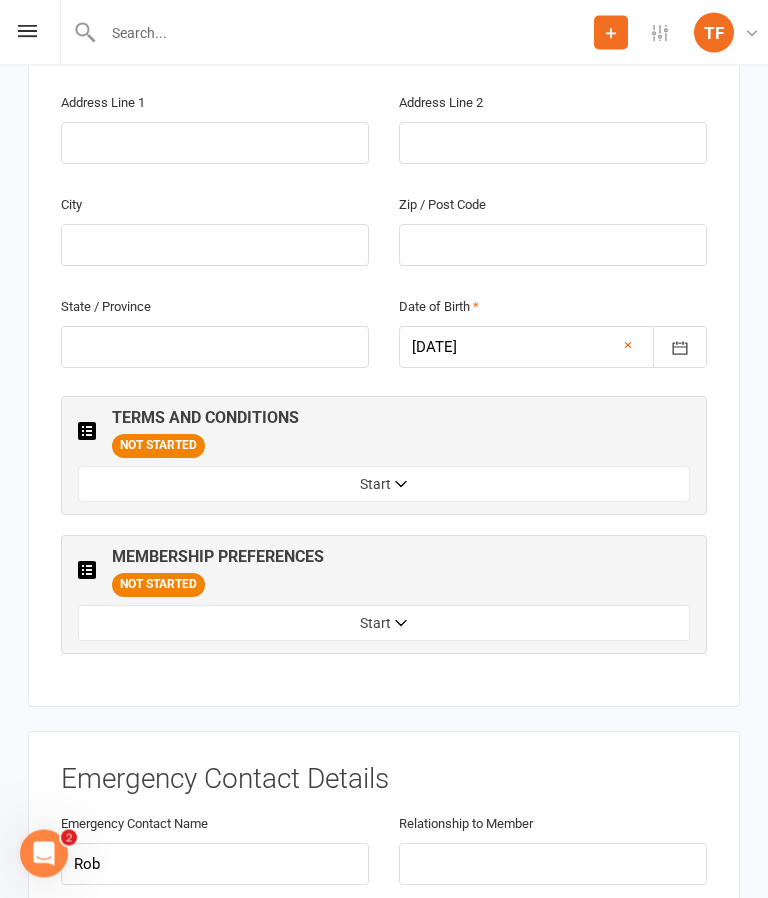 scroll, scrollTop: 843, scrollLeft: 0, axis: vertical 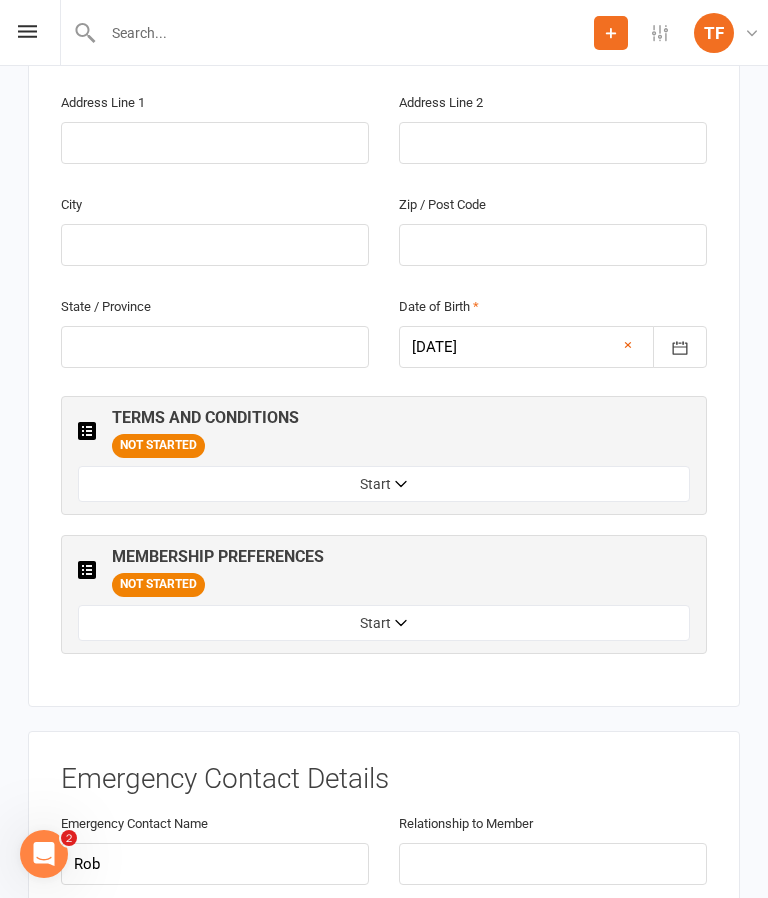 click on "Start" at bounding box center [384, 484] 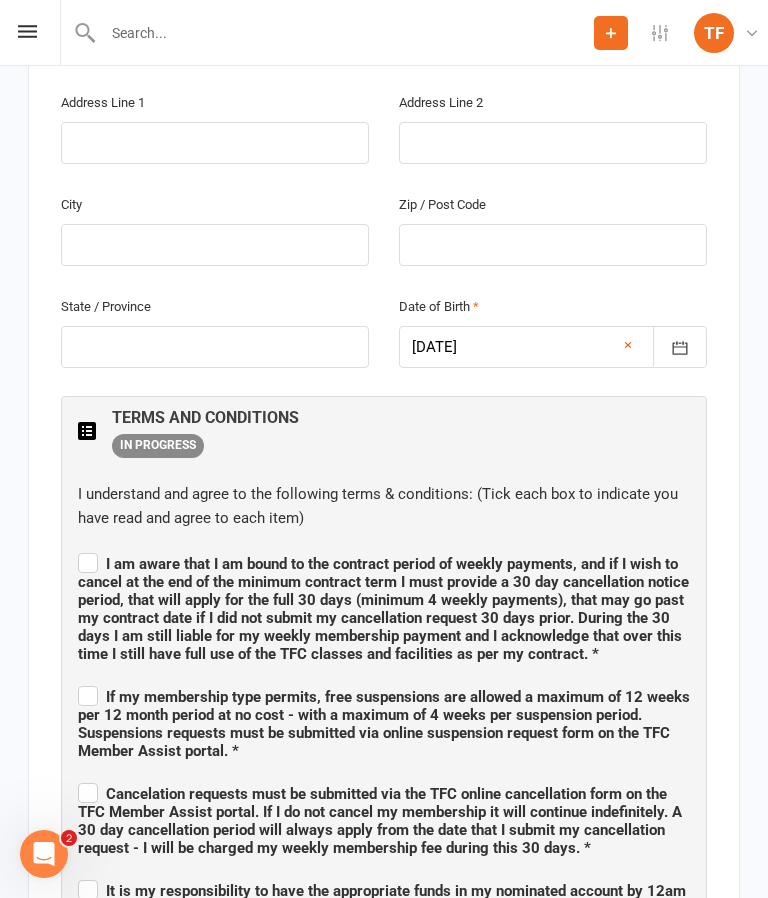 click on "I am aware that I am bound to the contract period of weekly payments, and if I wish to cancel at the end of the minimum contract term I must provide a 30 day cancellation notice period, that will apply for the full 30 days (minimum 4 weekly payments), that may go past my contract date if I did not submit my cancellation request 30 days prior.   During the 30 days I am still liable for my weekly membership payment and I acknowledge that over this time I still have full use of the TFC classes and facilities as per my contract.   *" at bounding box center (384, 606) 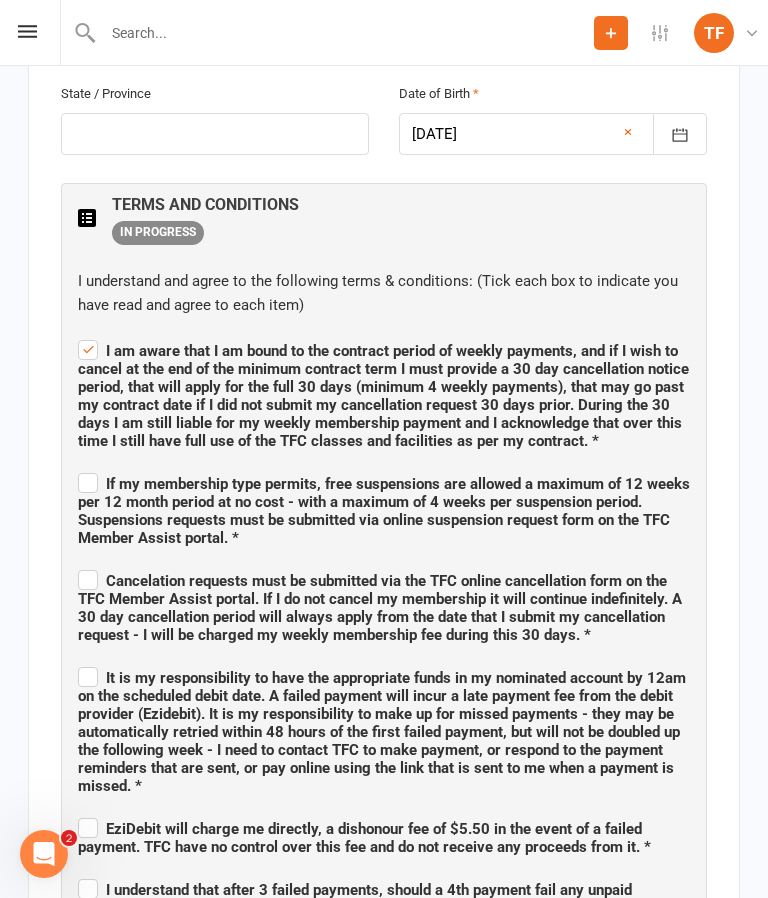 scroll, scrollTop: 1099, scrollLeft: 0, axis: vertical 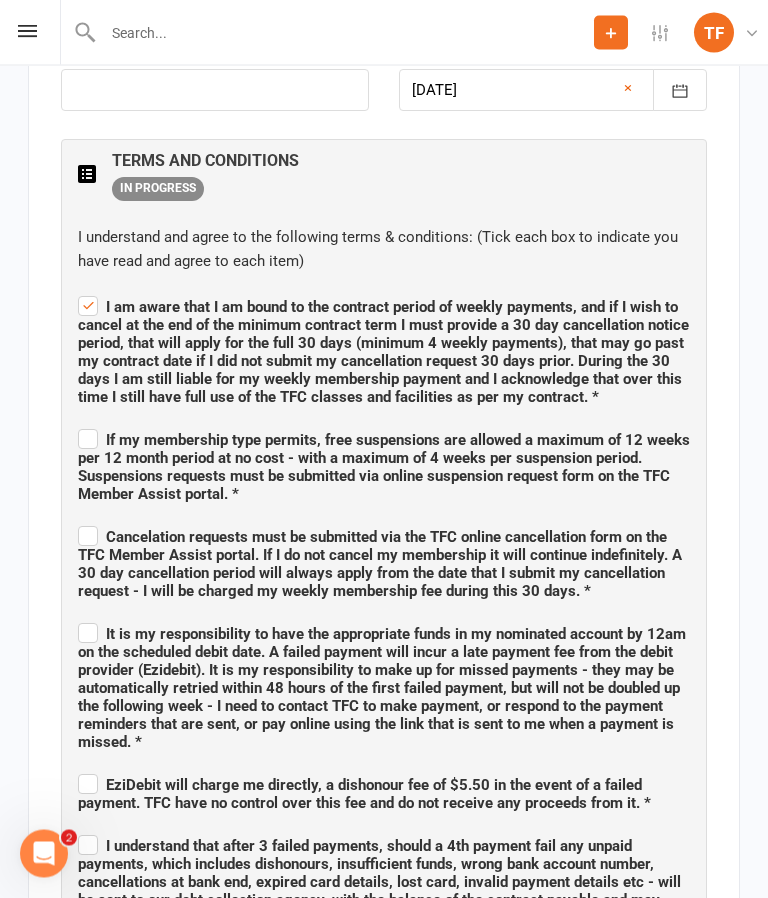 click on "I understand and agree to the following terms & conditions: (Tick each box to indicate you have read and agree to each item) I am aware that I am bound to the contract period of weekly payments, and if I wish to cancel at the end of the minimum contract term I must provide a 30 day cancellation notice period, that will apply for the full 30 days (minimum 4 weekly payments), that may go past my contract date if I did not submit my cancellation request 30 days prior.   During the 30 days I am still liable for my weekly membership payment and I acknowledge that over this time I still have full use of the TFC classes and facilities as per my contract.   * If my membership type permits, free suspensions are allowed a maximum of 12 weeks per 12 month period at no cost - with a maximum of 4 weeks per suspension period. Suspensions requests must be submitted via online suspension request form on the TFC Member Assist portal.   *   *   *   *   *   *   *   *   * Done" at bounding box center (384, 800) 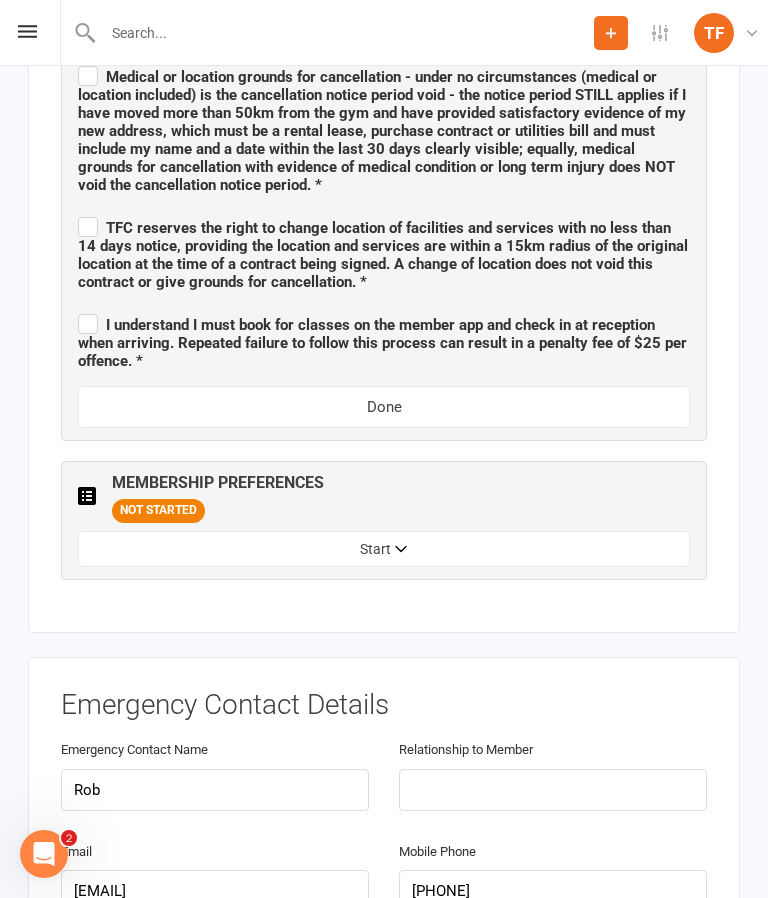 scroll, scrollTop: 2099, scrollLeft: 0, axis: vertical 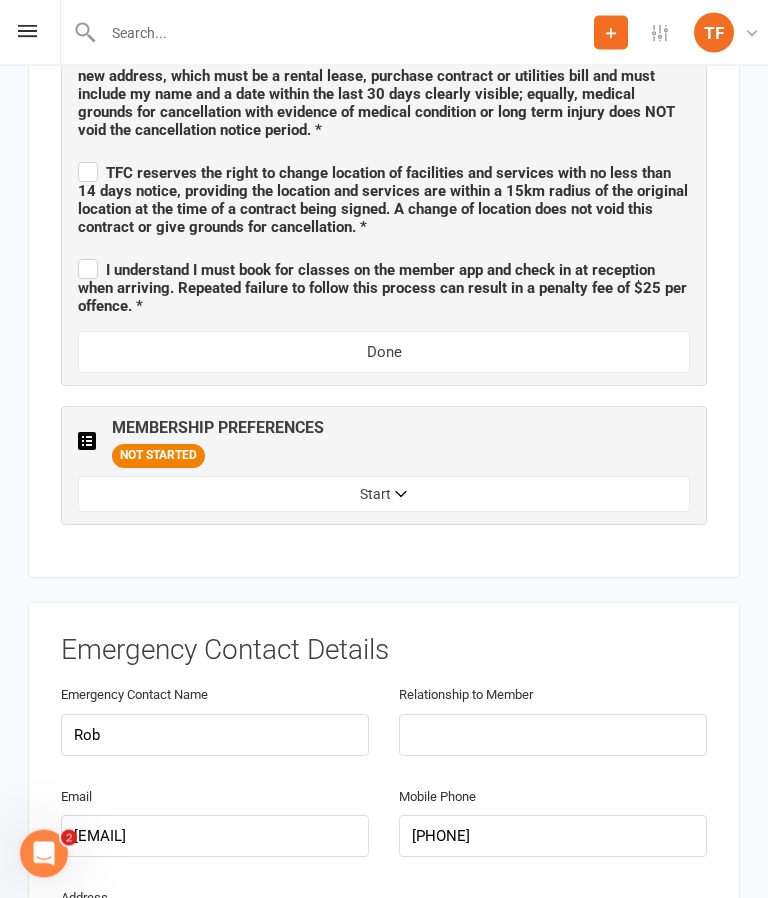 click on "Start" at bounding box center [384, 495] 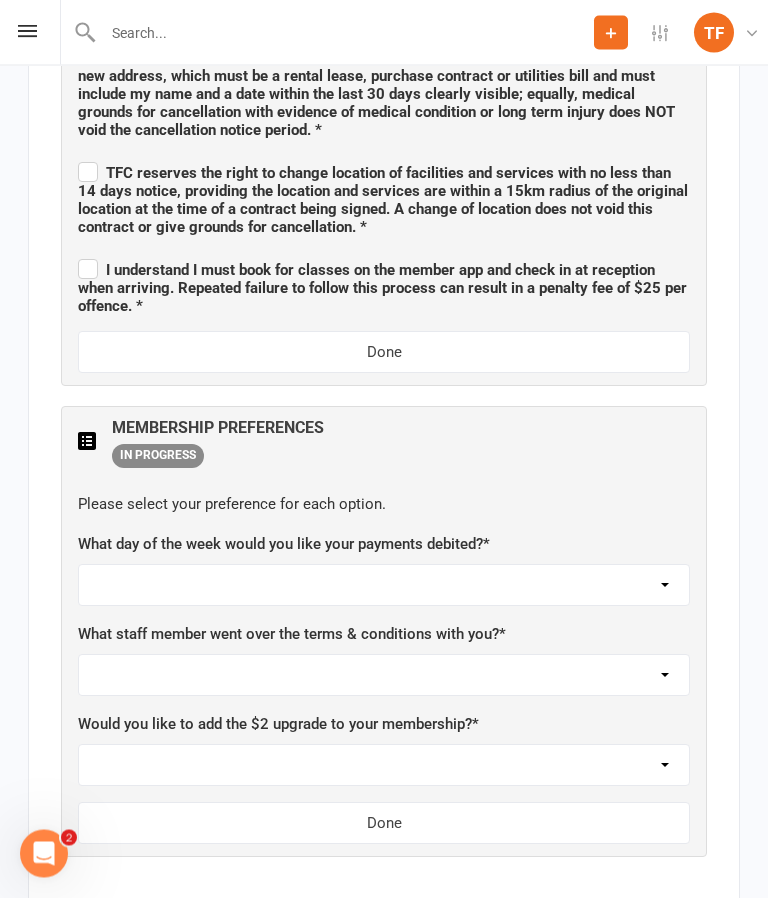 scroll, scrollTop: 2100, scrollLeft: 0, axis: vertical 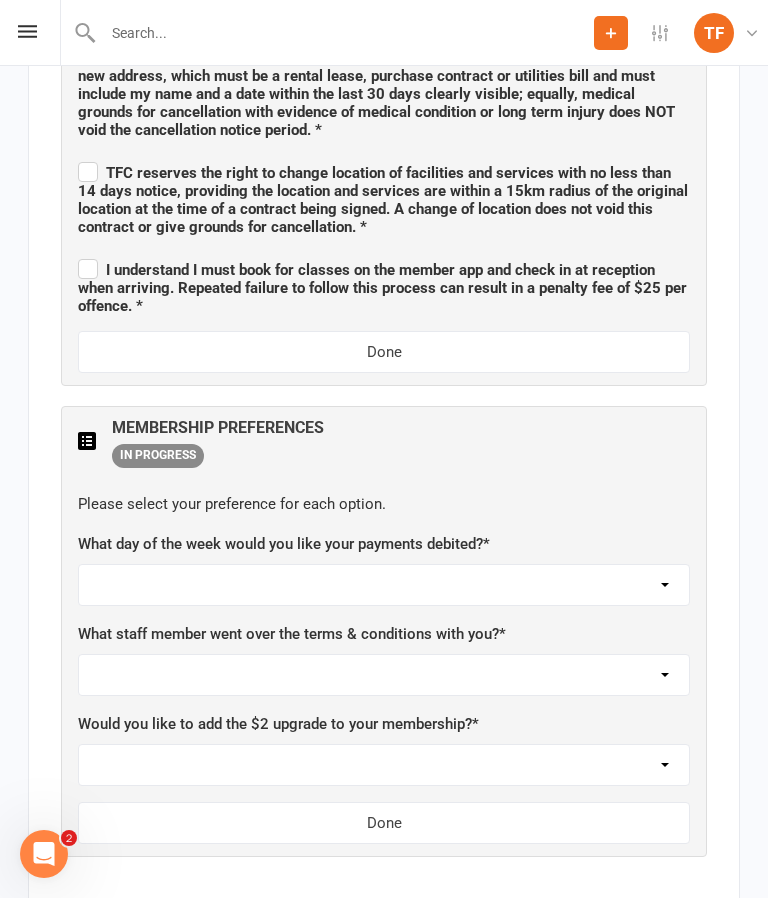 click on "Monday Tuesday Wednesday Thursday Friday" at bounding box center (384, 585) 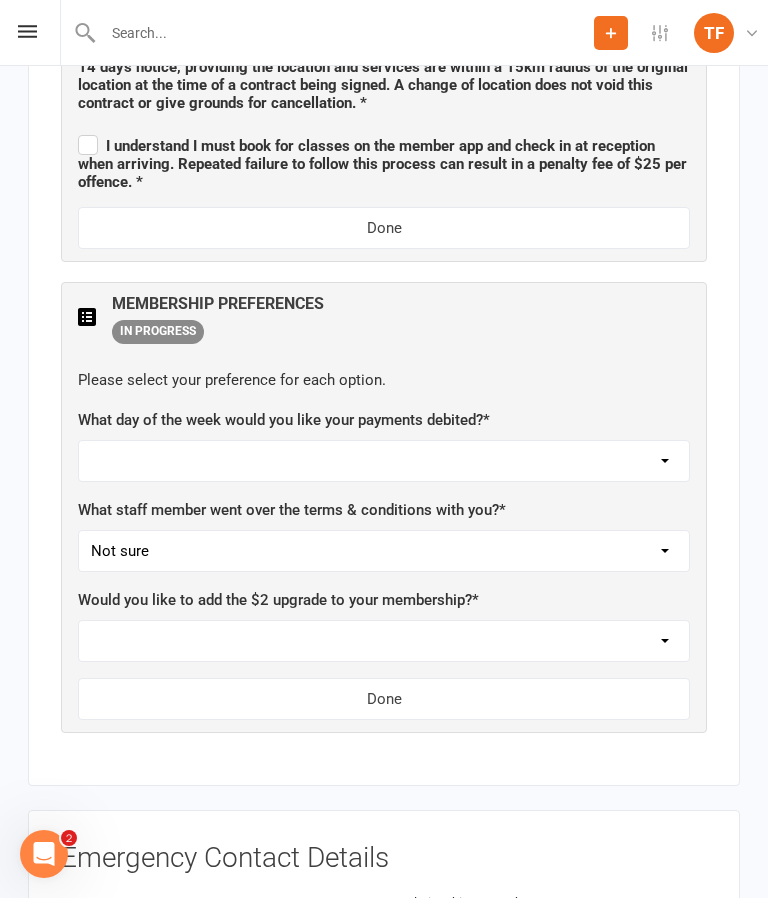scroll, scrollTop: 2310, scrollLeft: 0, axis: vertical 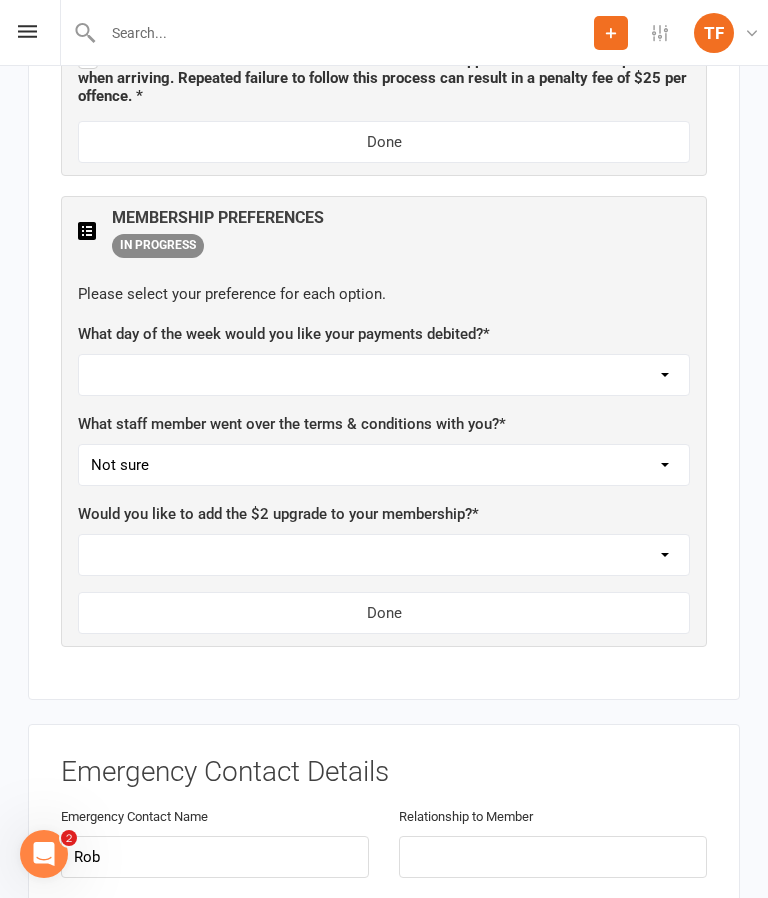 click on "Yes, please add Not at this time" at bounding box center [384, 555] 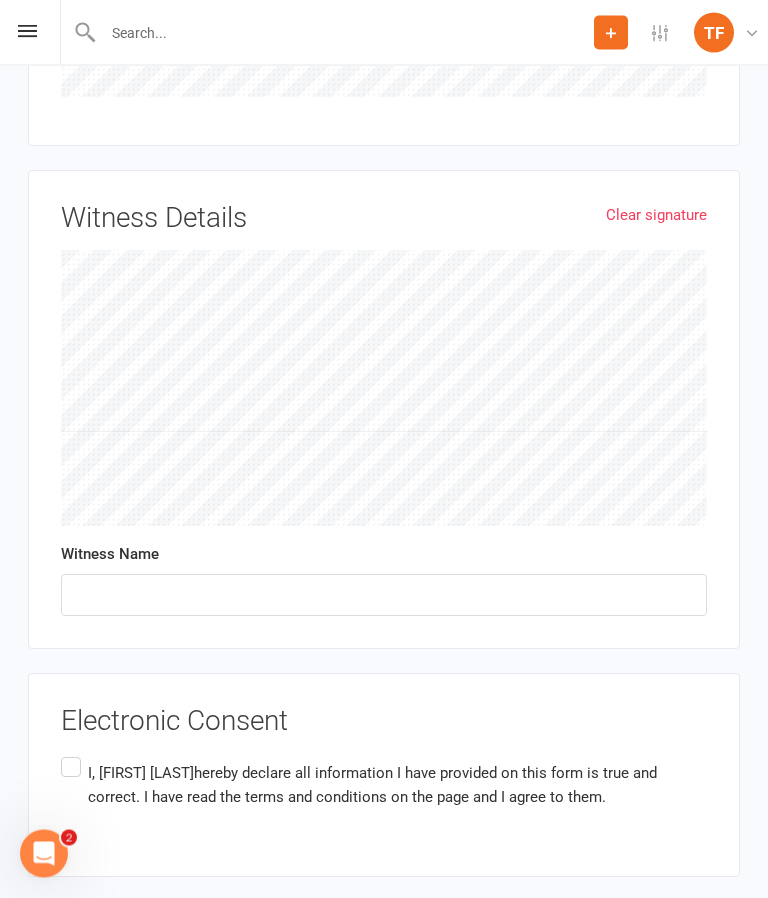 scroll, scrollTop: 5637, scrollLeft: 0, axis: vertical 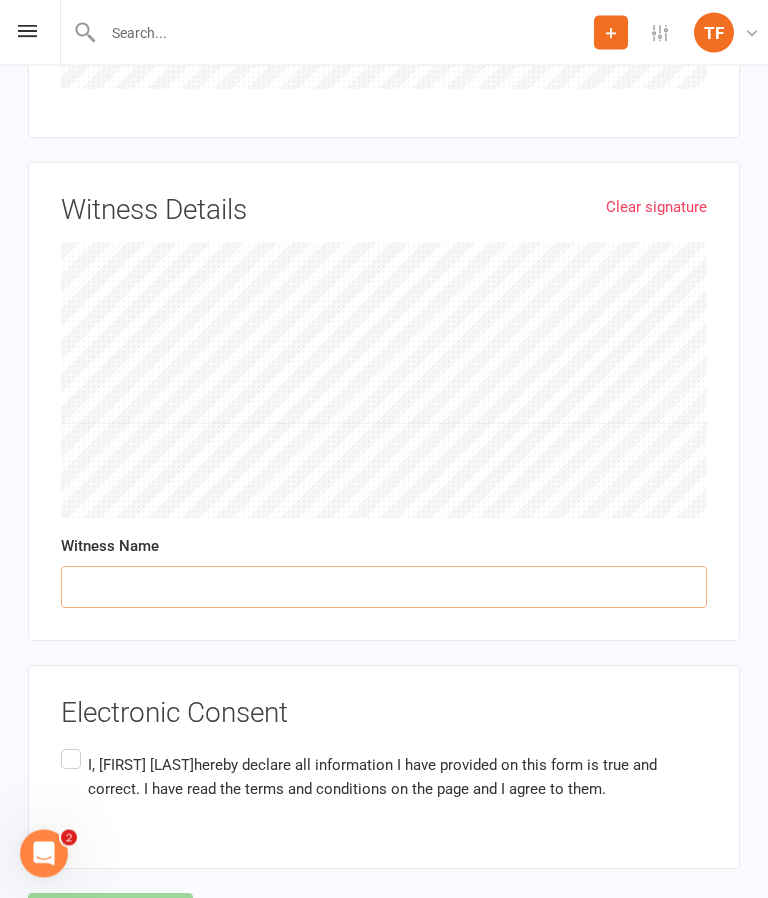 click at bounding box center (384, 588) 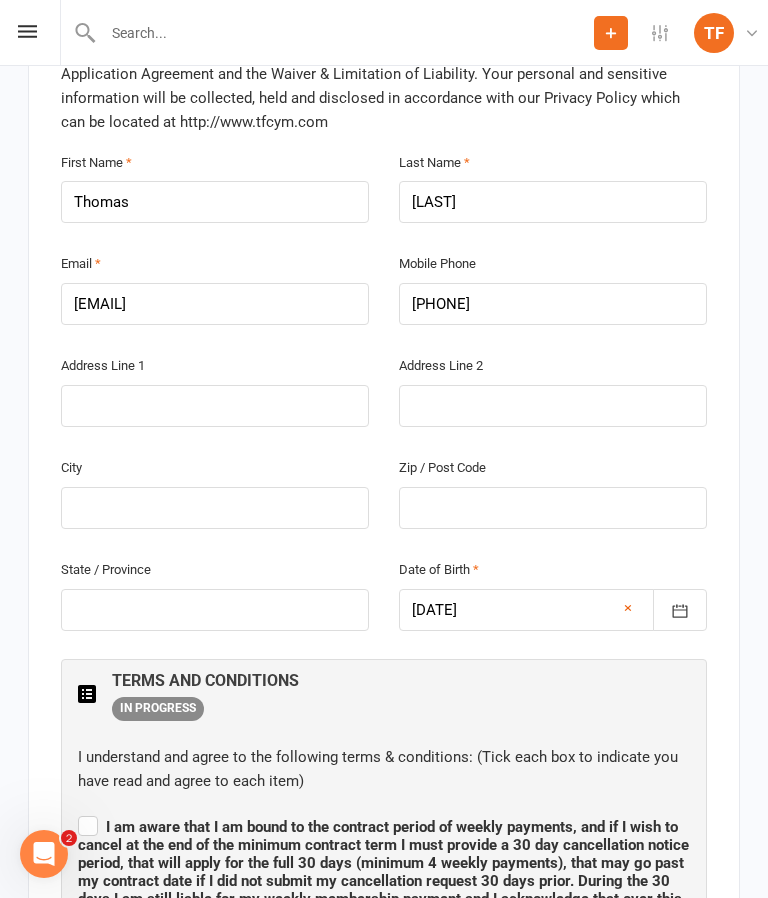 scroll, scrollTop: 582, scrollLeft: 0, axis: vertical 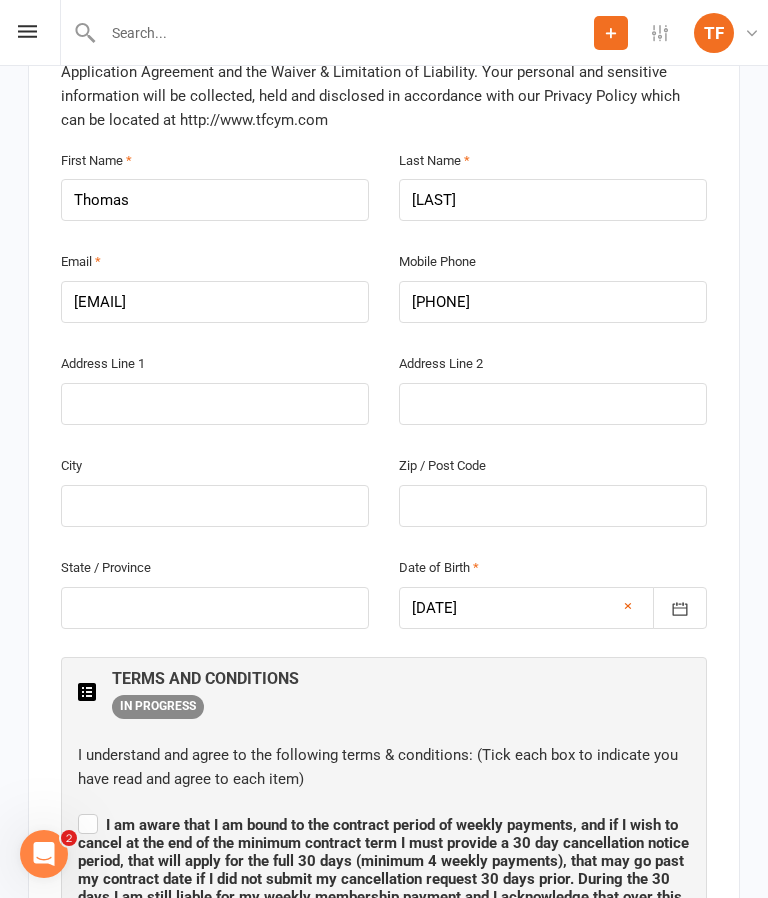 type on "Dan" 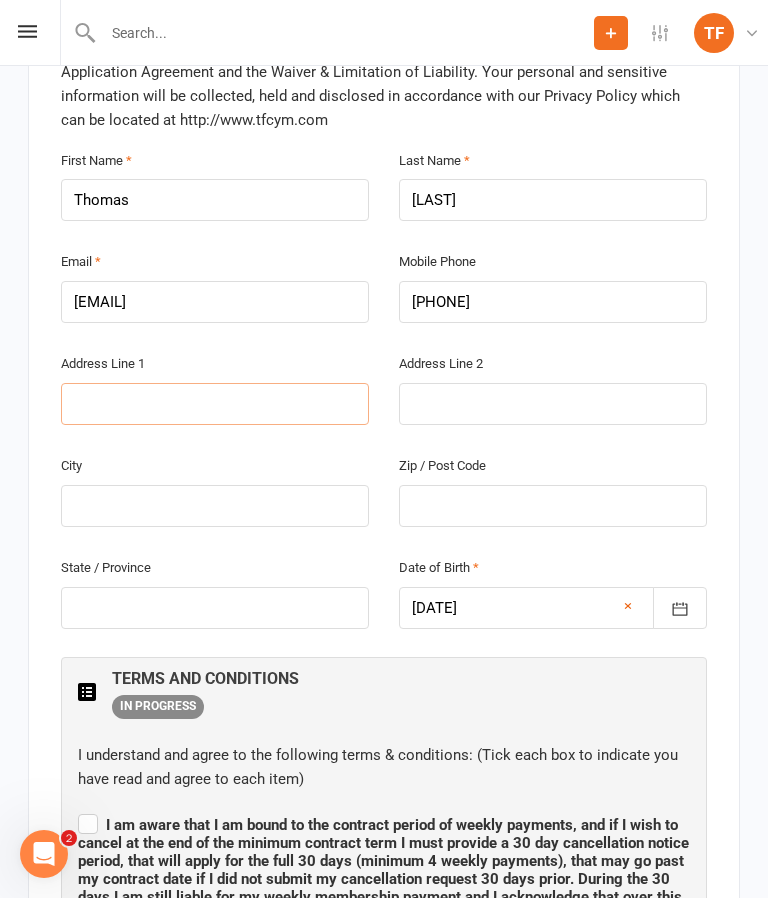 click at bounding box center (215, 404) 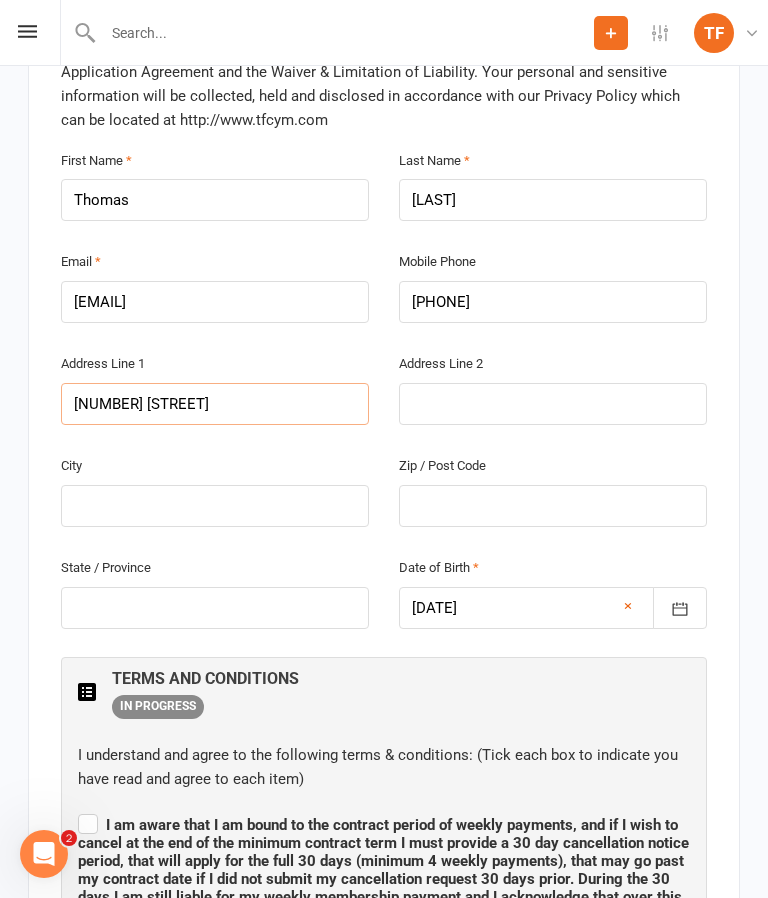 type on "[NUMBER] [STREET]" 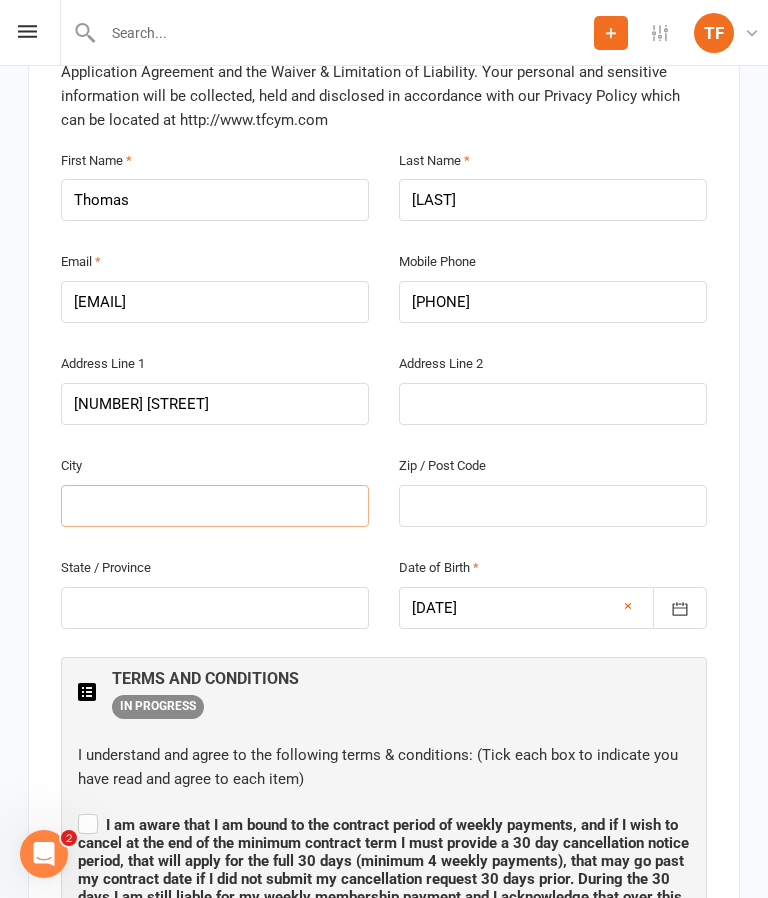 click at bounding box center (215, 506) 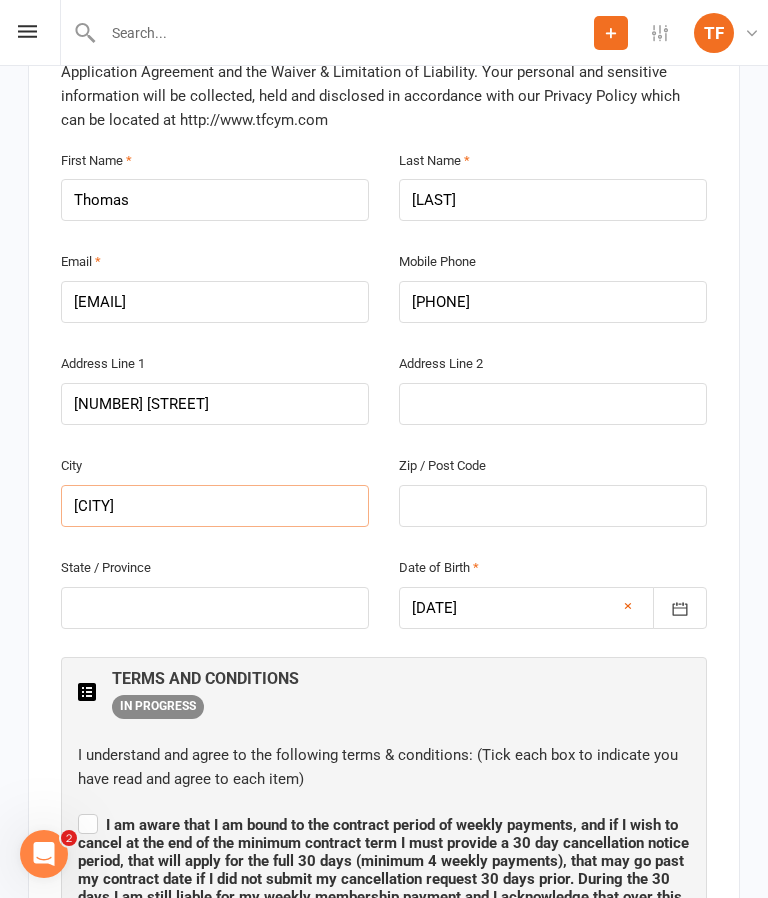 type on "[CITY]" 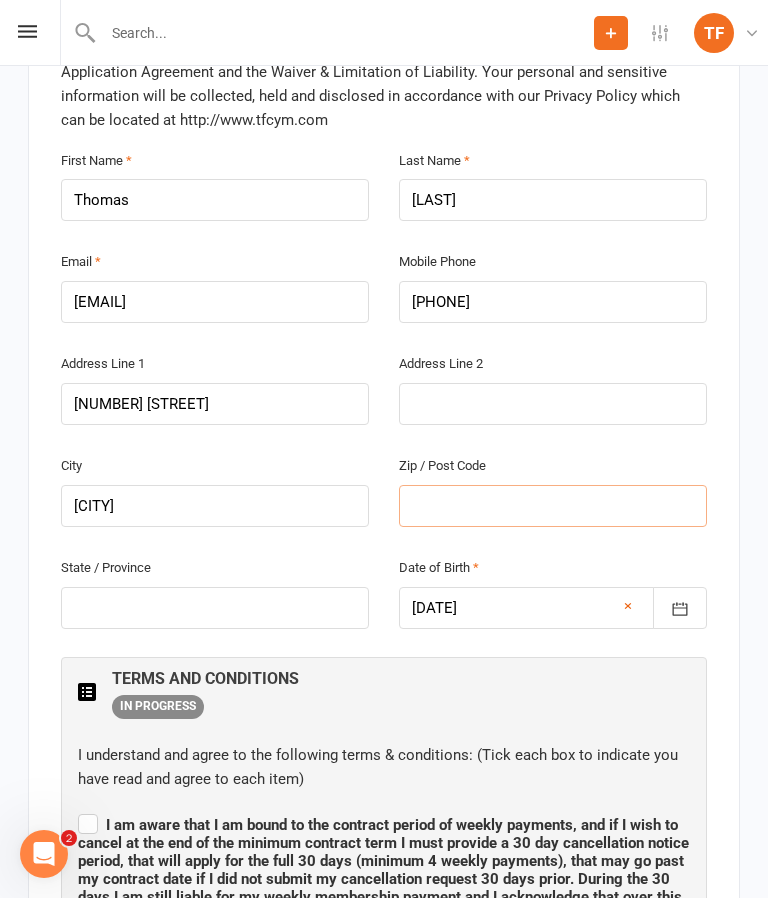 click at bounding box center (553, 506) 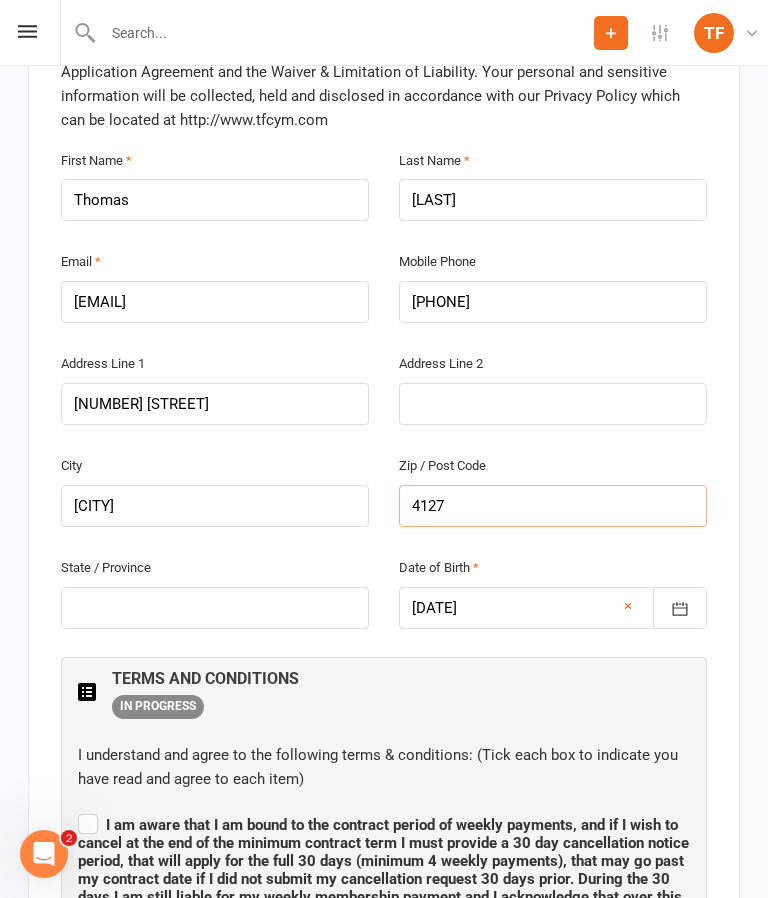 type on "4127" 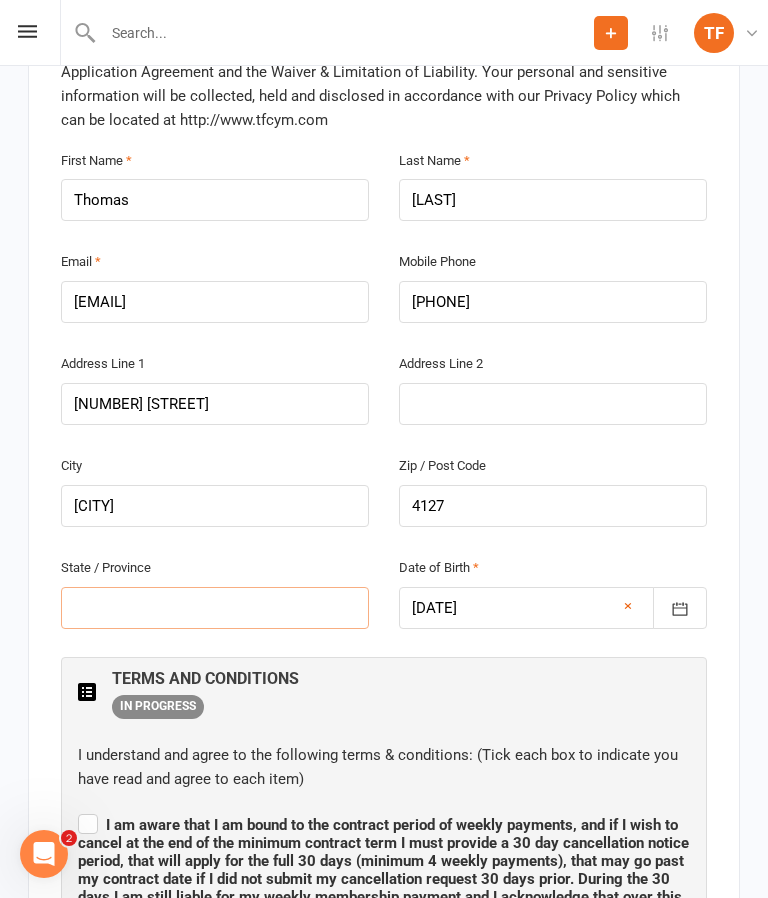 click at bounding box center (215, 608) 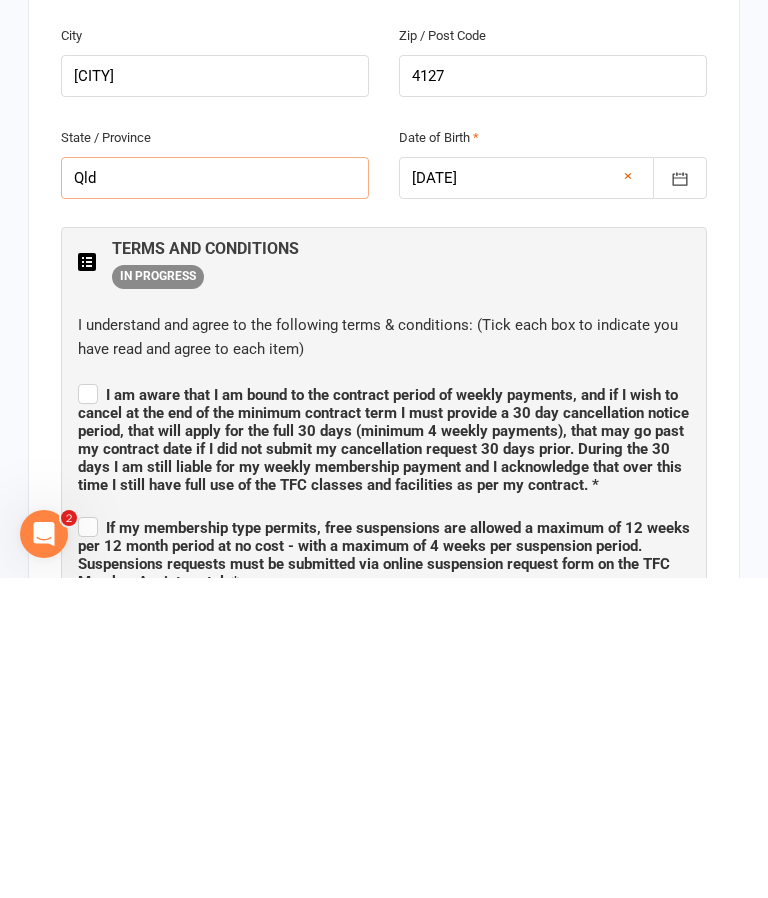 scroll, scrollTop: 736, scrollLeft: 0, axis: vertical 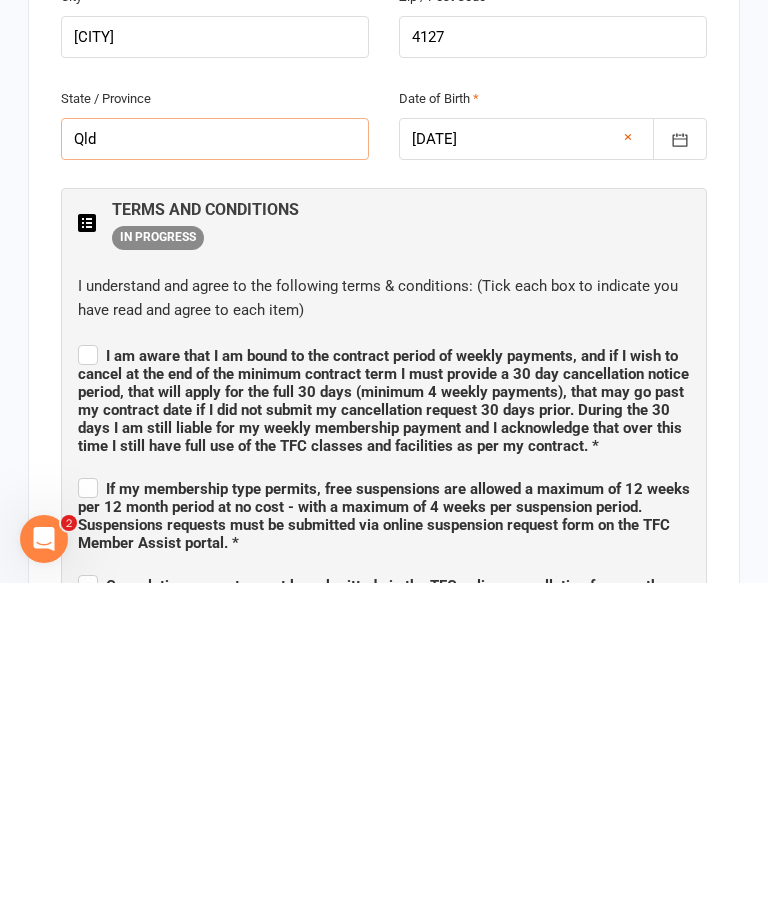 type on "Qld" 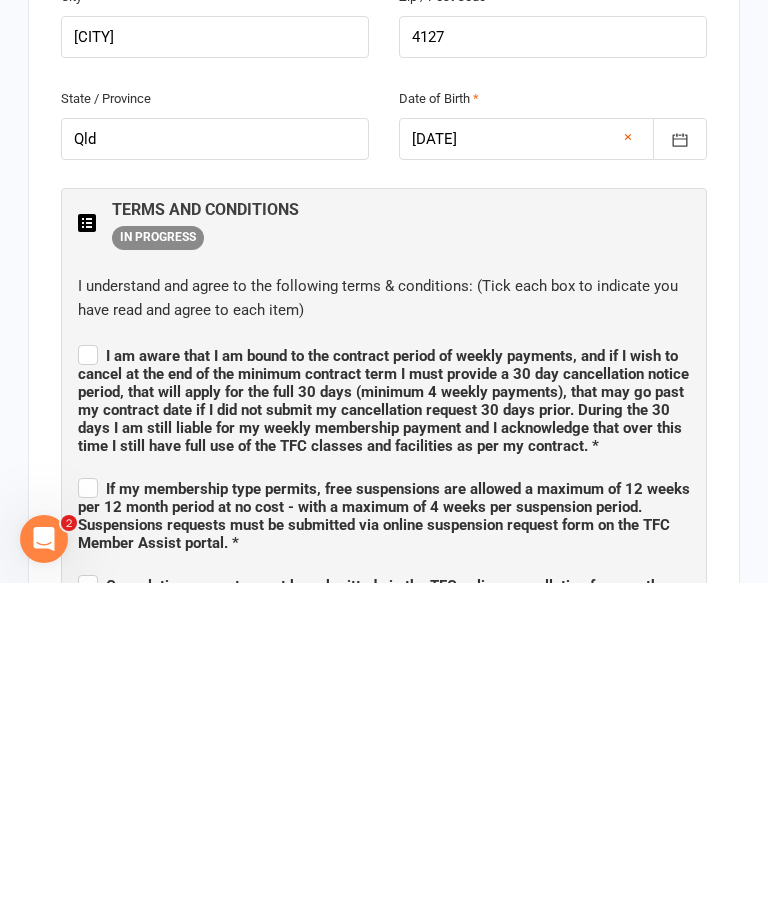 click on "I am aware that I am bound to the contract period of weekly payments, and if I wish to cancel at the end of the minimum contract term I must provide a 30 day cancellation notice period, that will apply for the full 30 days (minimum 4 weekly payments), that may go past my contract date if I did not submit my cancellation request 30 days prior.   During the 30 days I am still liable for my weekly membership payment and I acknowledge that over this time I still have full use of the TFC classes and facilities as per my contract.   *" at bounding box center [384, 653] 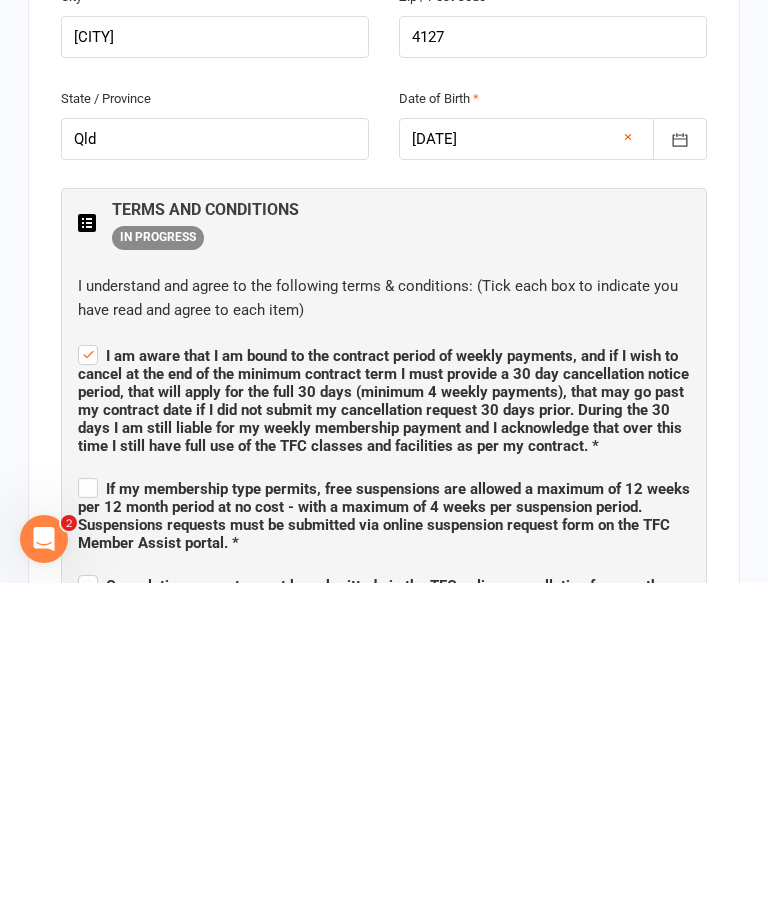 scroll, scrollTop: 1052, scrollLeft: 0, axis: vertical 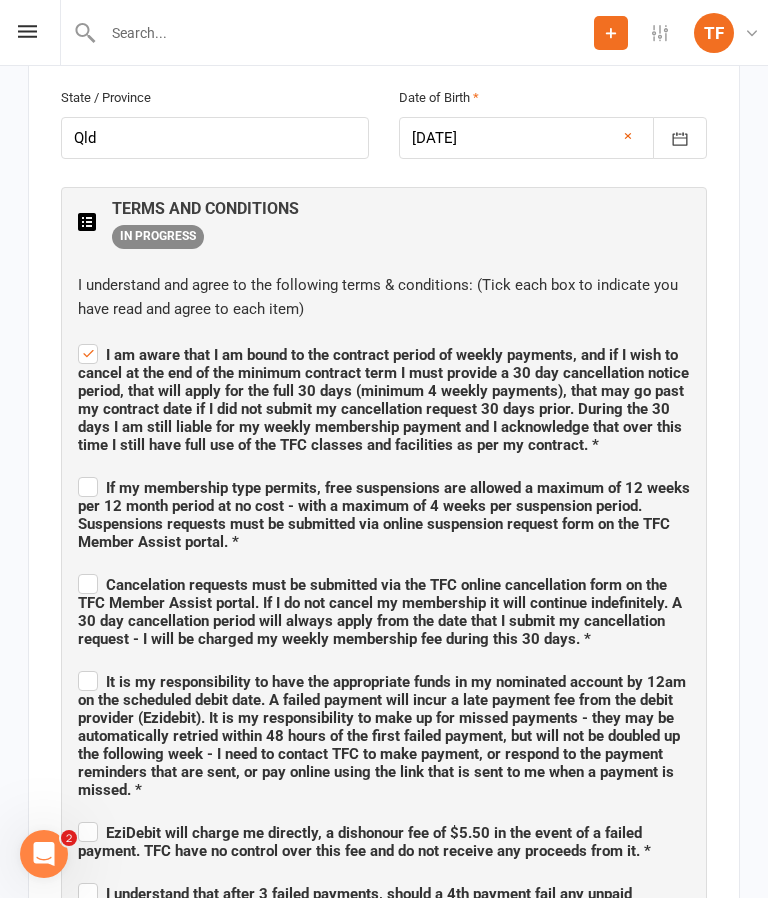 click on "If my membership type permits, free suspensions are allowed a maximum of 12 weeks per 12 month period at no cost - with a maximum of 4 weeks per suspension period. Suspensions requests must be submitted via online suspension request form on the TFC Member Assist portal.   *" at bounding box center (384, 512) 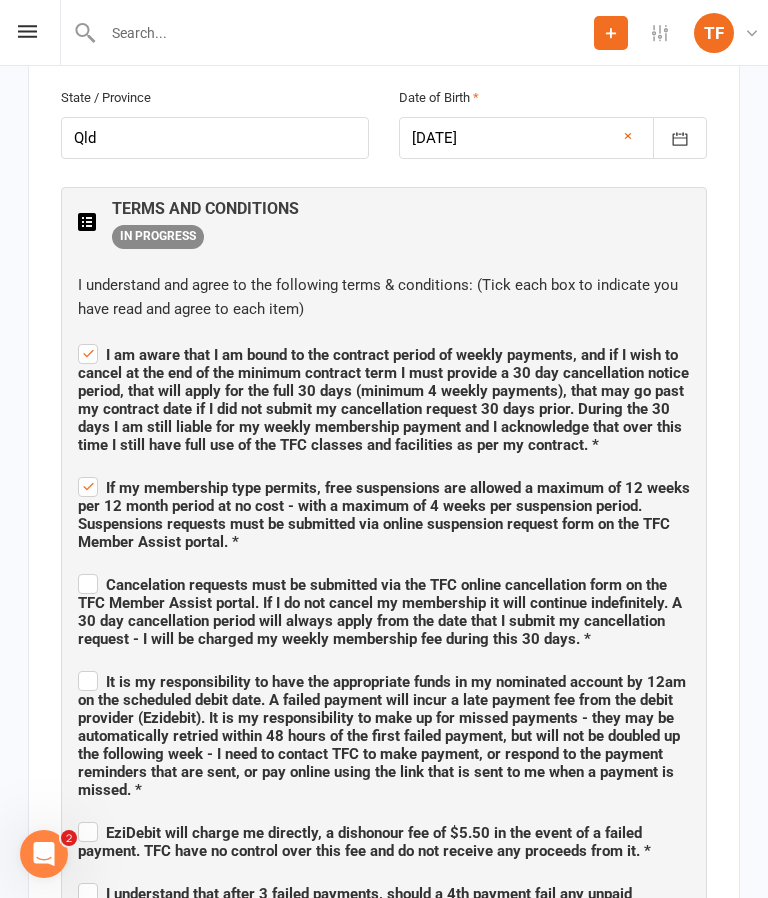 click on "If my membership type permits, free suspensions are allowed a maximum of 12 weeks per 12 month period at no cost - with a maximum of 4 weeks per suspension period. Suspensions requests must be submitted via online suspension request form on the TFC Member Assist portal.   *" at bounding box center (384, 515) 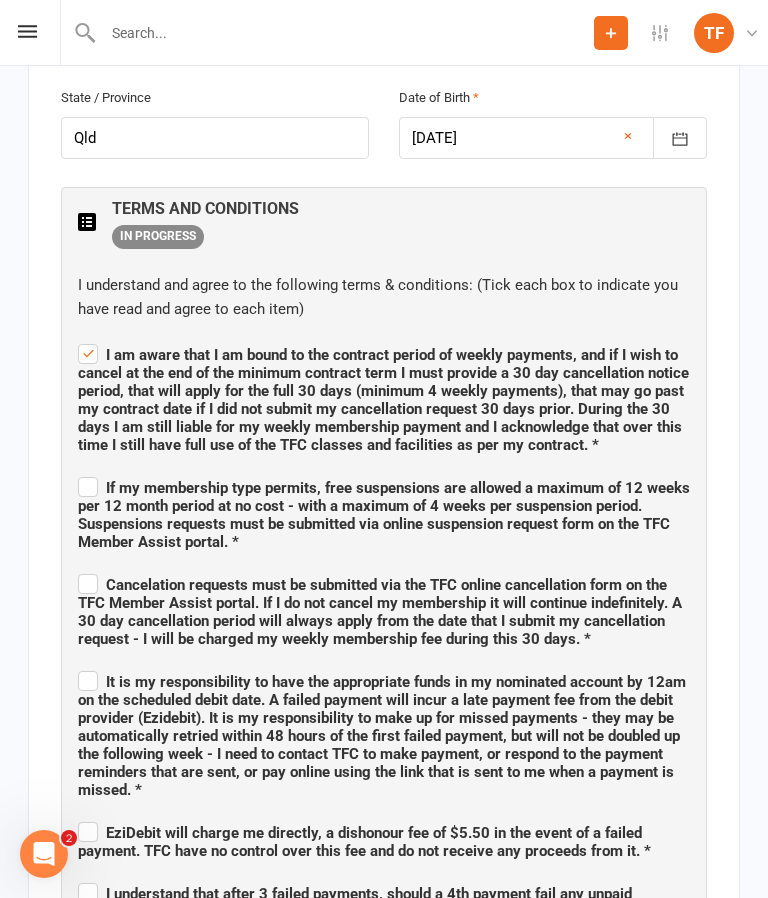 click on "If my membership type permits, free suspensions are allowed a maximum of 12 weeks per 12 month period at no cost - with a maximum of 4 weeks per suspension period. Suspensions requests must be submitted via online suspension request form on the TFC Member Assist portal.   *" at bounding box center [384, 515] 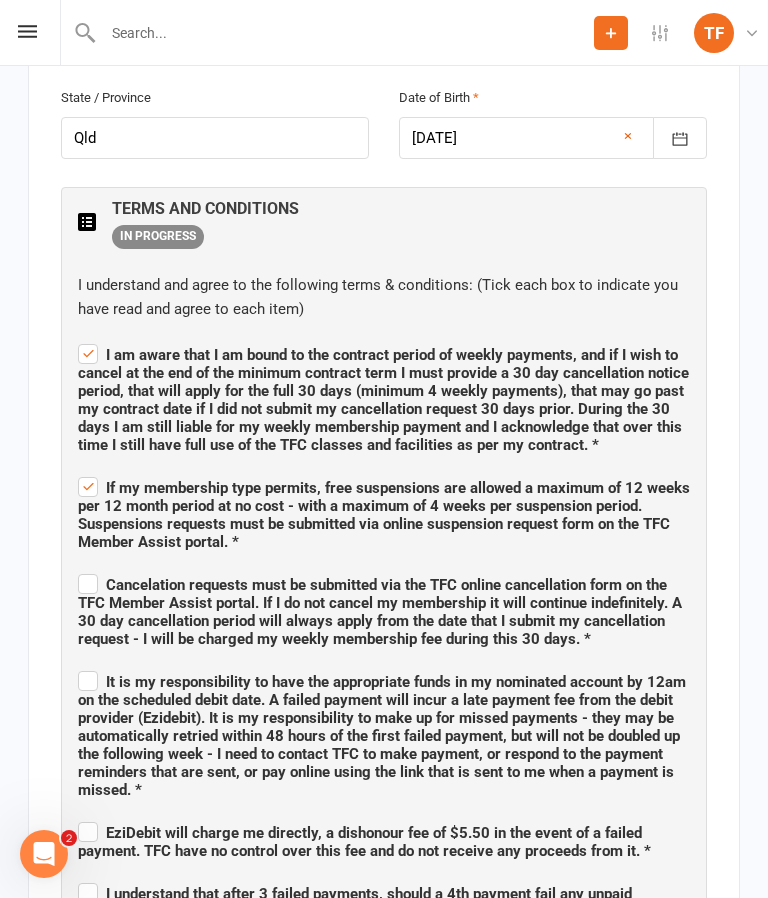 checkbox on "true" 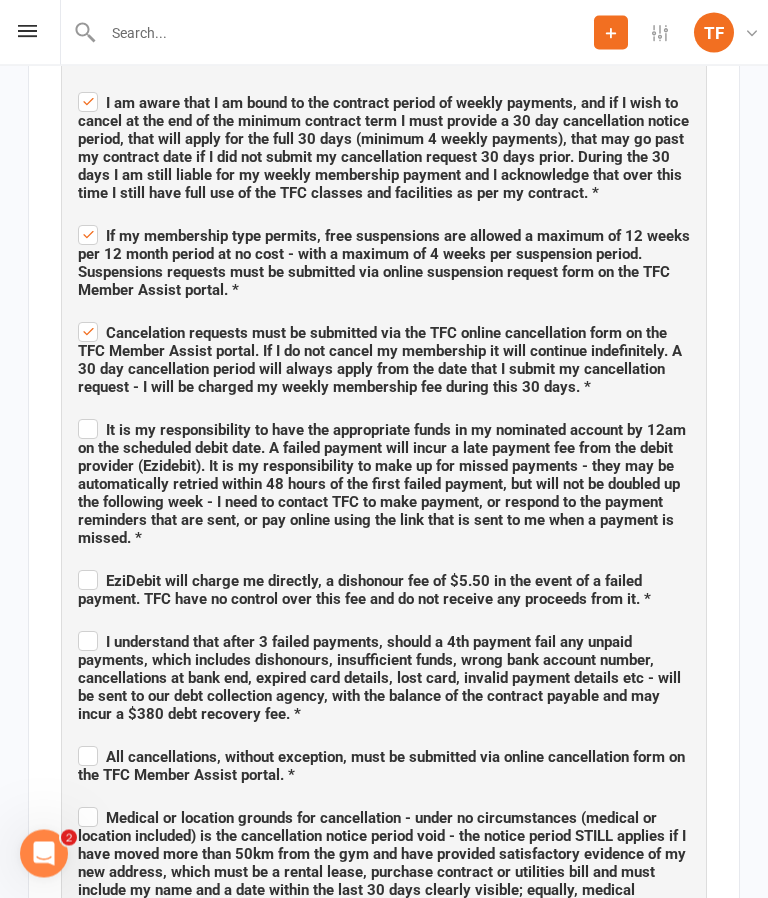 click on "It is my responsibility to make up for missed payments - they may be automatically retried within 48 hours of the first failed payment, but will not be doubled up the following week - I need to contact TFC to make payment, or respond to the payment reminders that are sent, or pay online using the link that is sent to me when a payment is missed.   *" at bounding box center [384, 482] 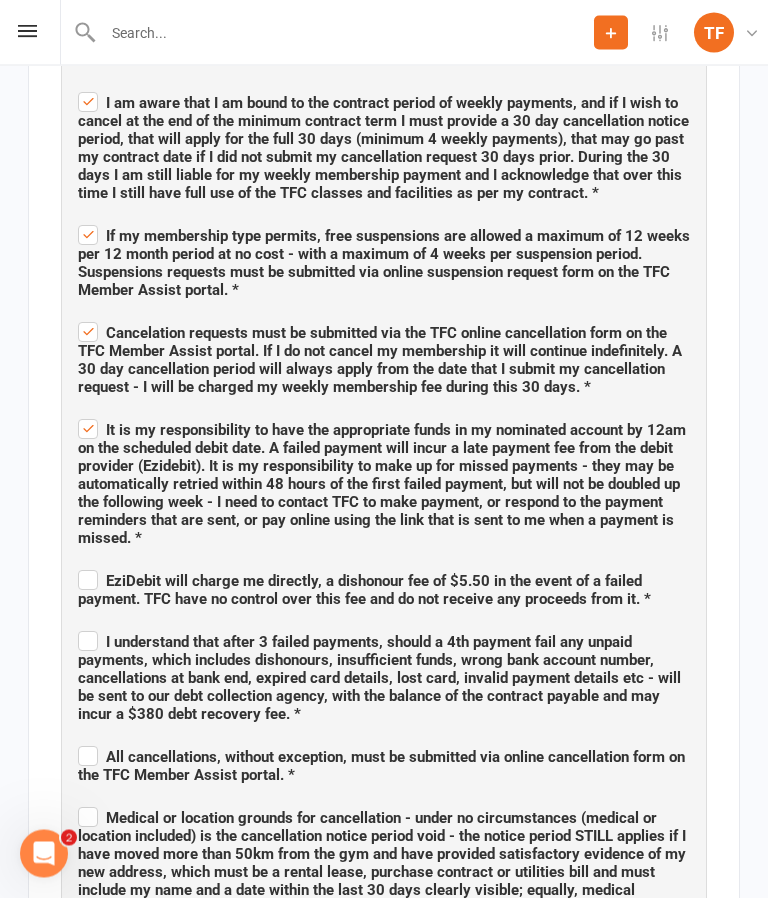 scroll, scrollTop: 1304, scrollLeft: 0, axis: vertical 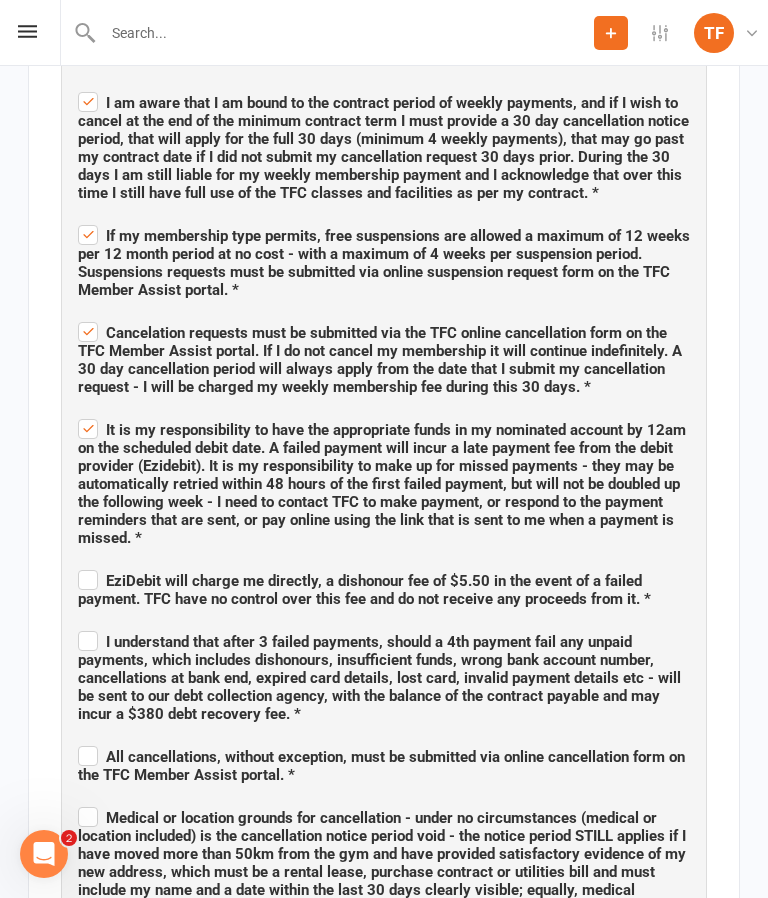 click on "EziDebit will charge me directly, a dishonour fee of $5.50 in the event of a failed payment. TFC have no control over this fee and do not receive any proceeds from it.   *" at bounding box center [384, 563] 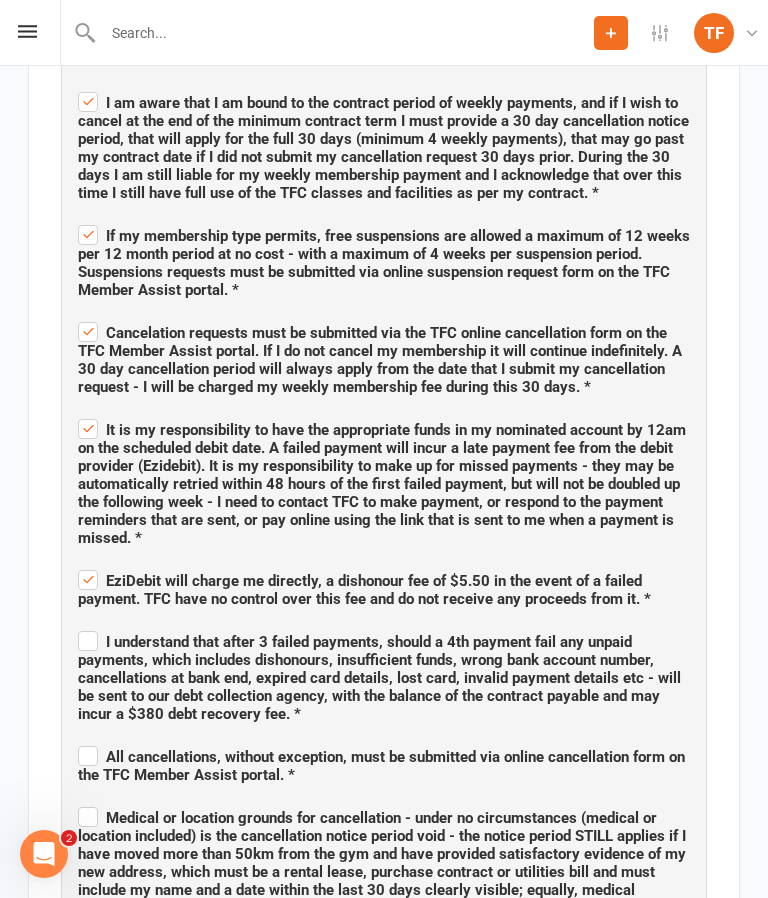 checkbox on "true" 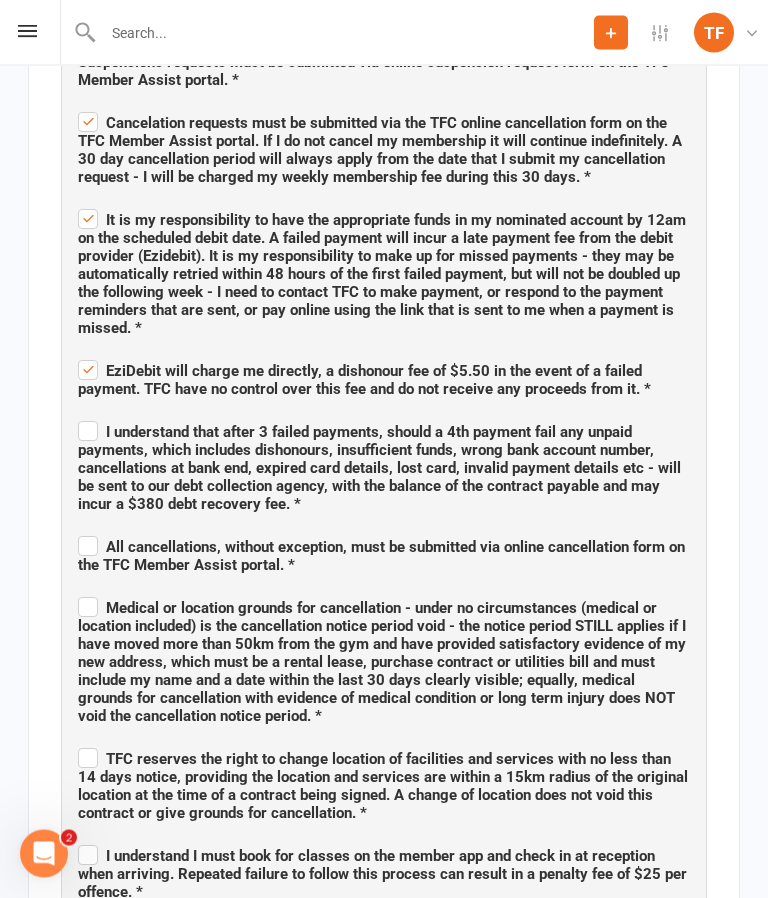 scroll, scrollTop: 1514, scrollLeft: 0, axis: vertical 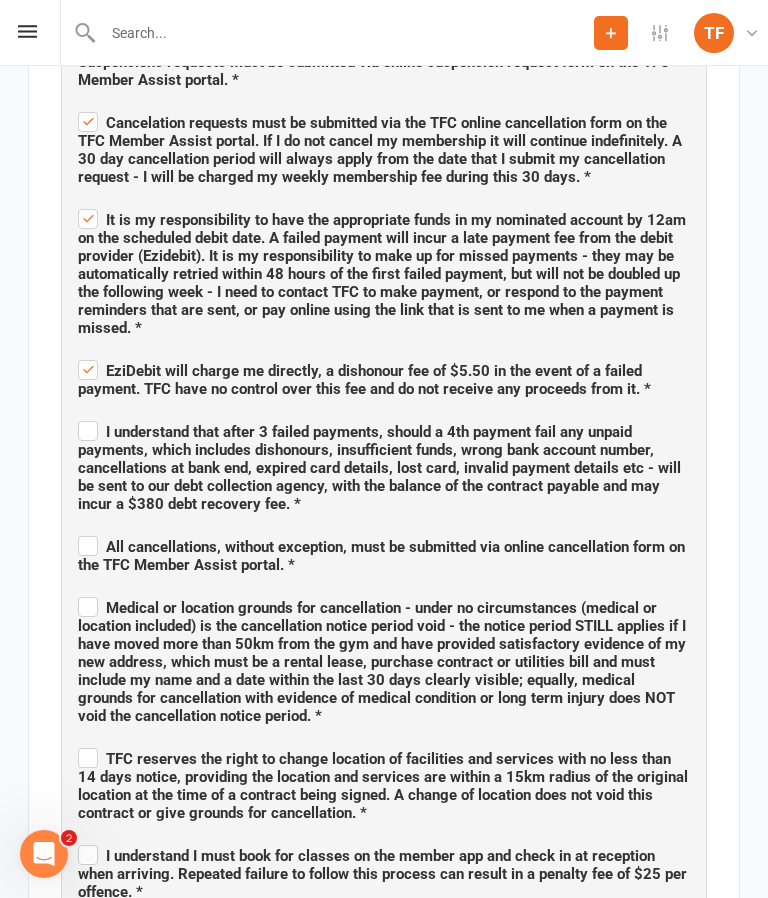 click on "I understand that after 3 failed payments, should a 4th payment fail any unpaid payments, which includes dishonours, insufficient funds, wrong bank account number, cancellations at bank end, expired card details, lost card, invalid payment details etc -  will be sent to our debt collection agency, with the balance of the contract payable and may incur a $380 debt recovery fee.   *" at bounding box center [384, 465] 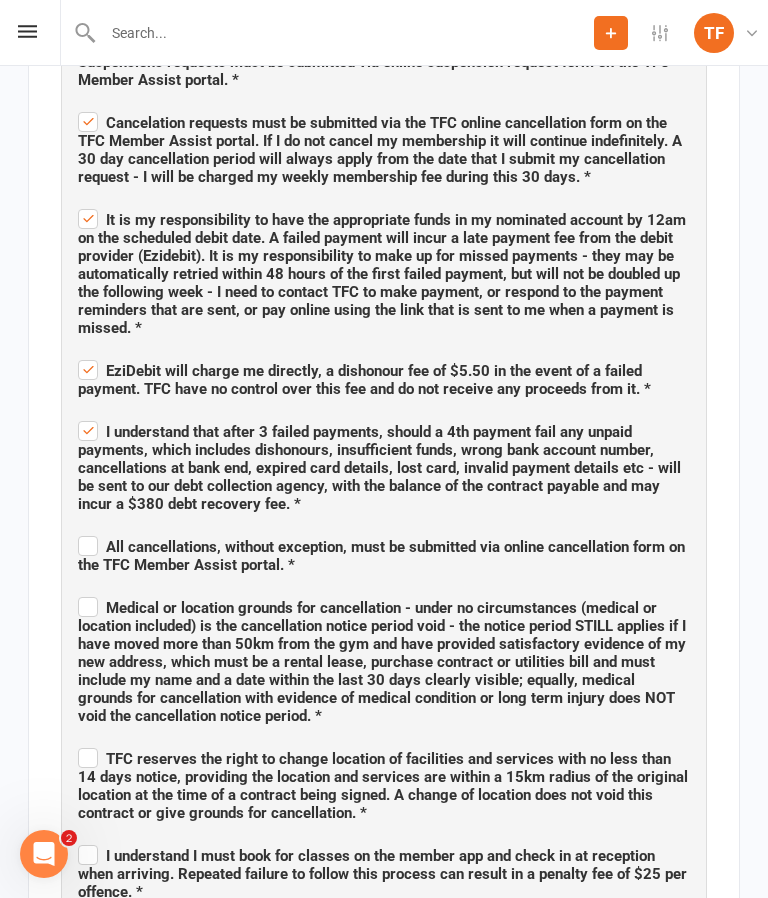 checkbox on "true" 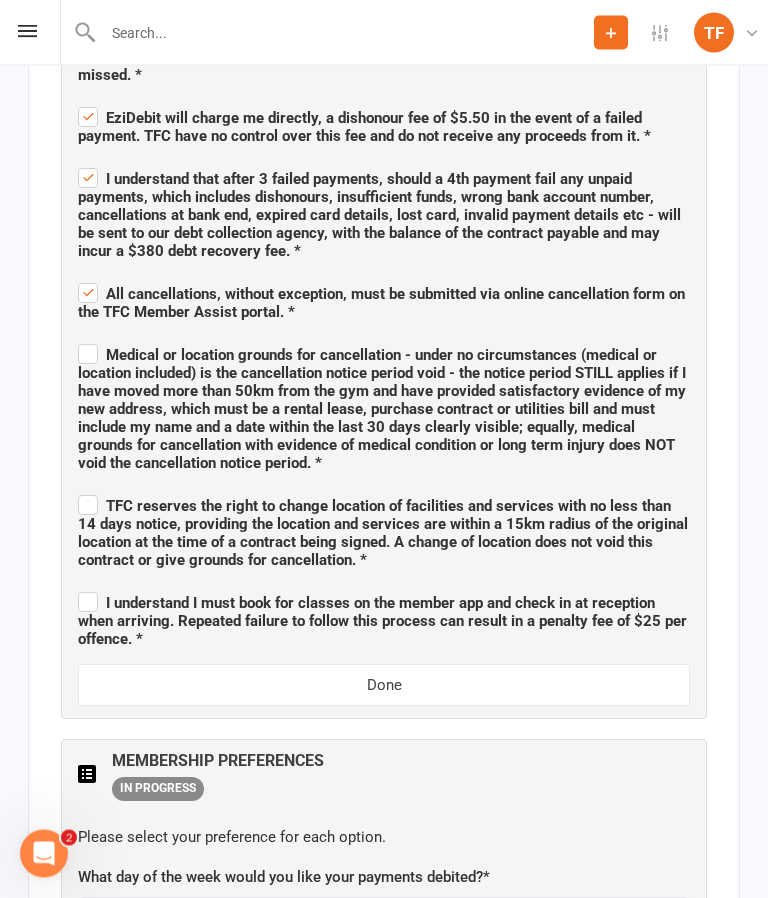scroll, scrollTop: 1767, scrollLeft: 0, axis: vertical 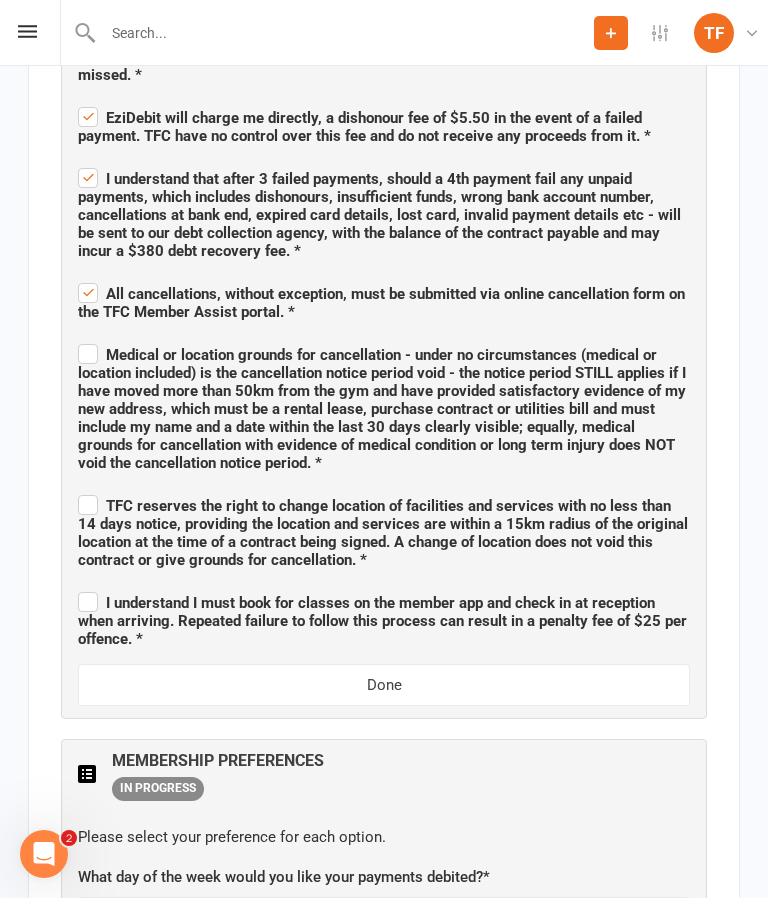 click on "Medical or location grounds for cancellation - under no circumstances (medical or location included) is the cancellation notice period void - the notice period STILL applies if I have moved more than 50km from the gym and have provided satisfactory evidence of my new address, which must be a rental lease, purchase contract or utilities bill and must include my name and a date within the last 30 days clearly visible; equally, medical grounds for cancellation with evidence of medical condition or long term injury does NOT void the cancellation notice period.   *" at bounding box center [384, 406] 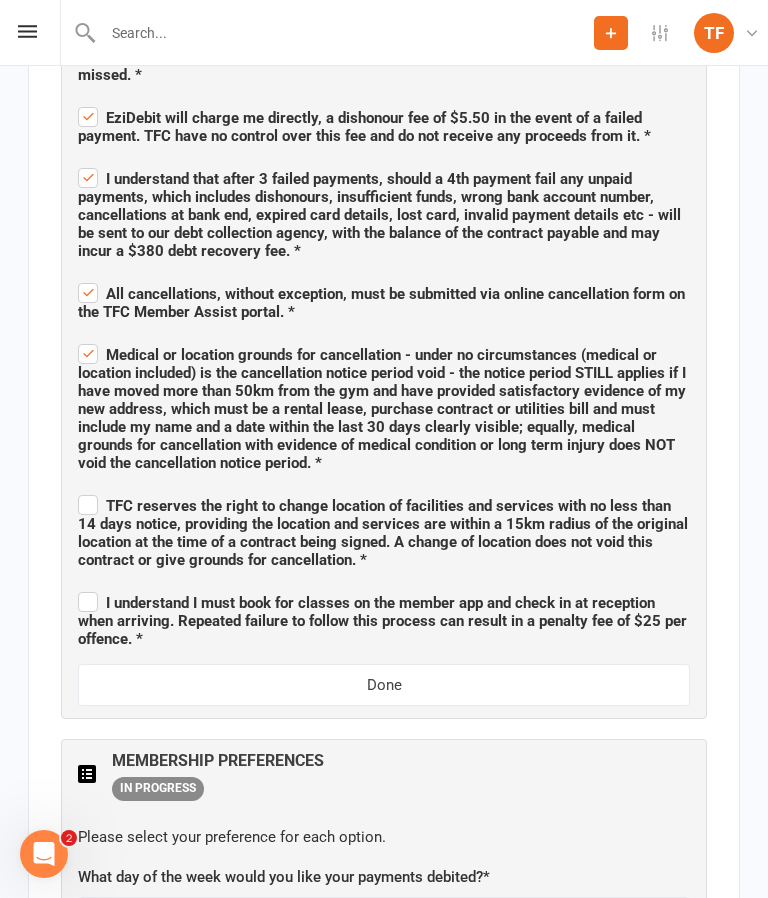 click on "TFC reserves the right to change location of facilities and services with no less than 14 days notice, providing the location and services are within a 15km radius of the original location at the time of a contract being signed.  A change of location does not void this contract or give grounds for cancellation.   *" at bounding box center (384, 530) 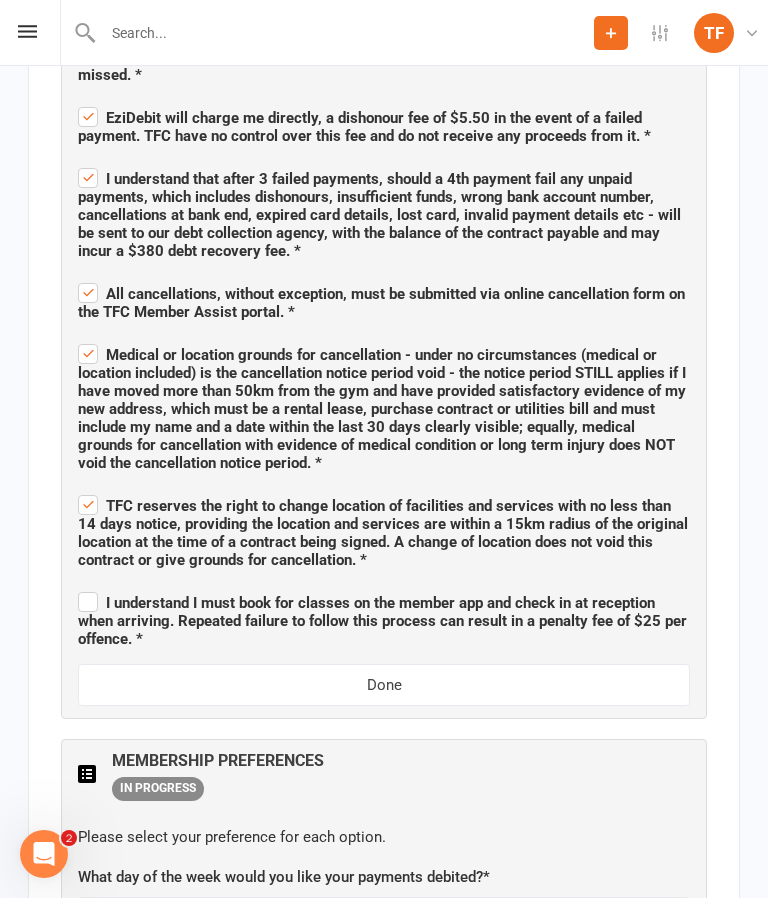 checkbox on "true" 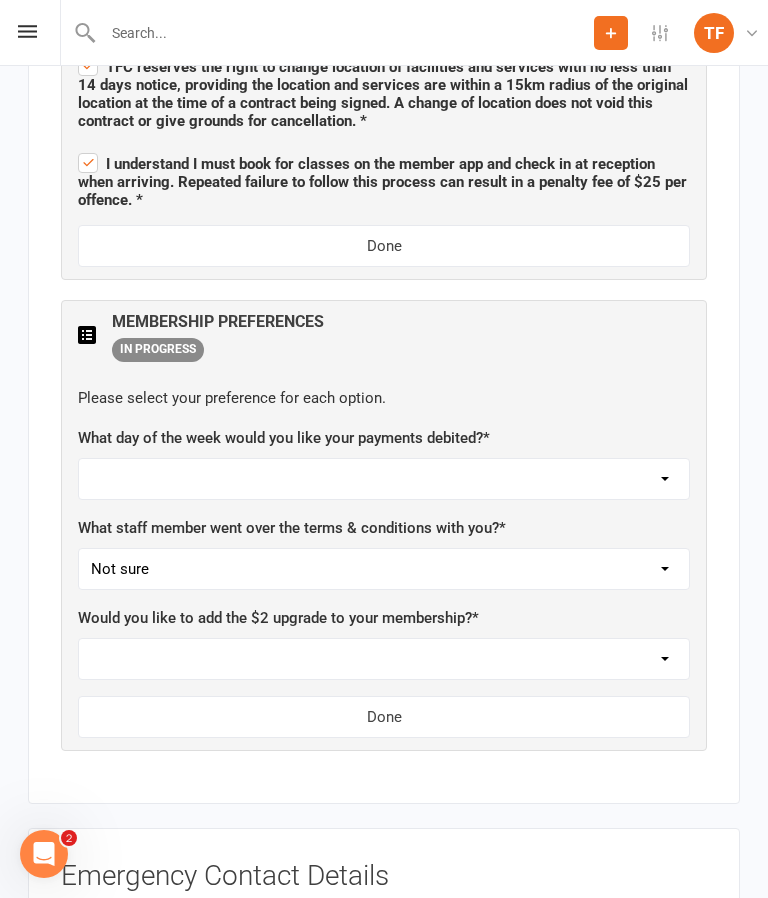 scroll, scrollTop: 2207, scrollLeft: 0, axis: vertical 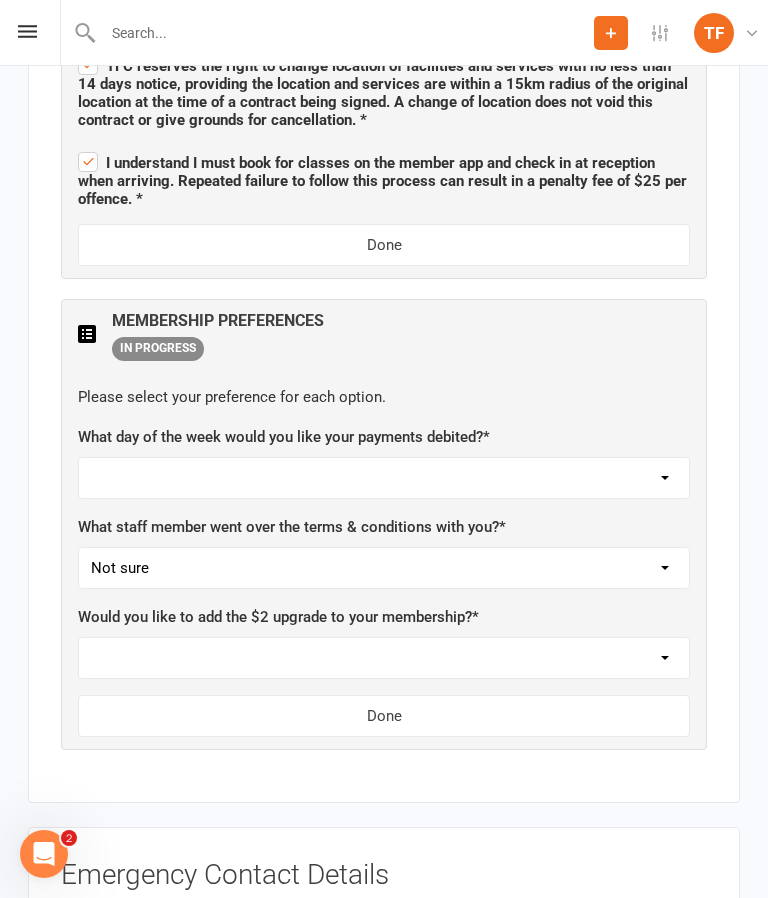 click on "Monday Tuesday Wednesday Thursday Friday" at bounding box center (384, 478) 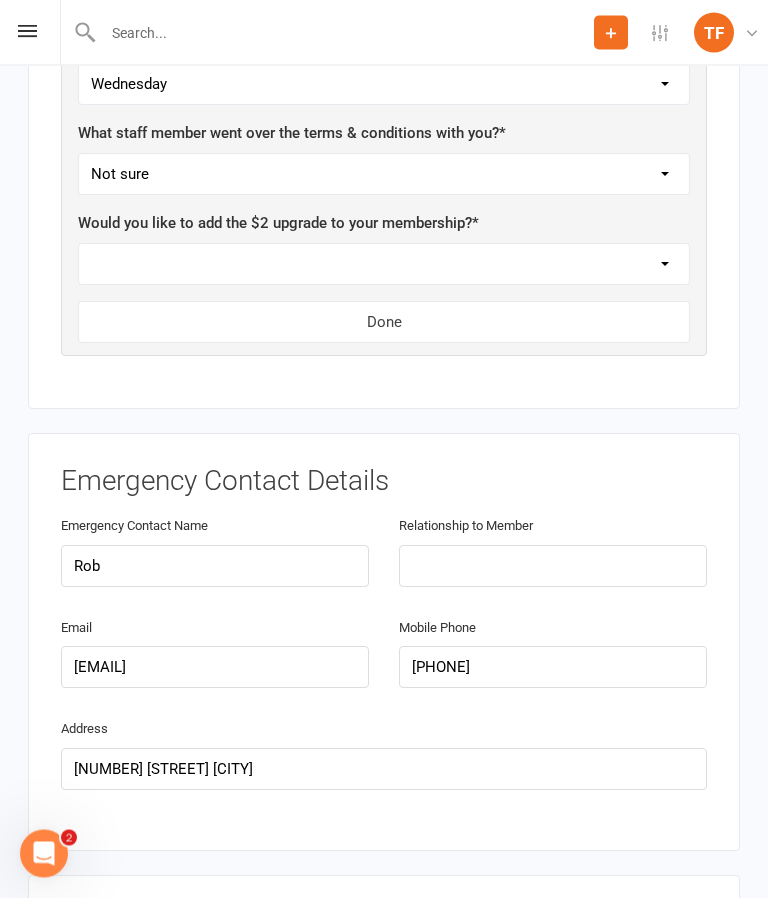 scroll, scrollTop: 2601, scrollLeft: 0, axis: vertical 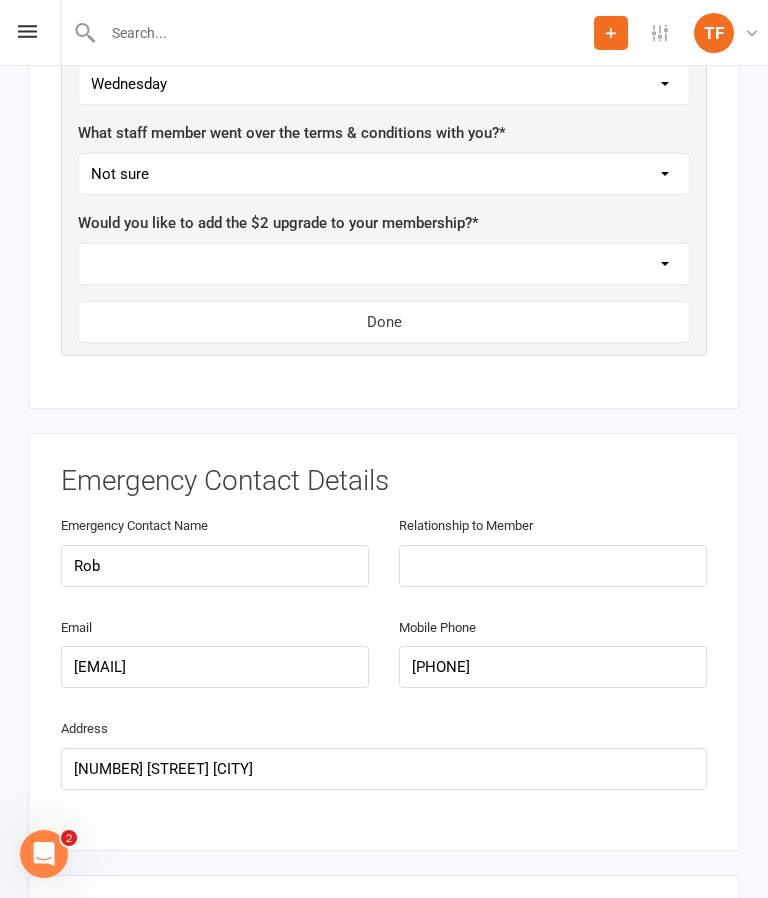 click on "Yes, please add Not at this time" at bounding box center (384, 264) 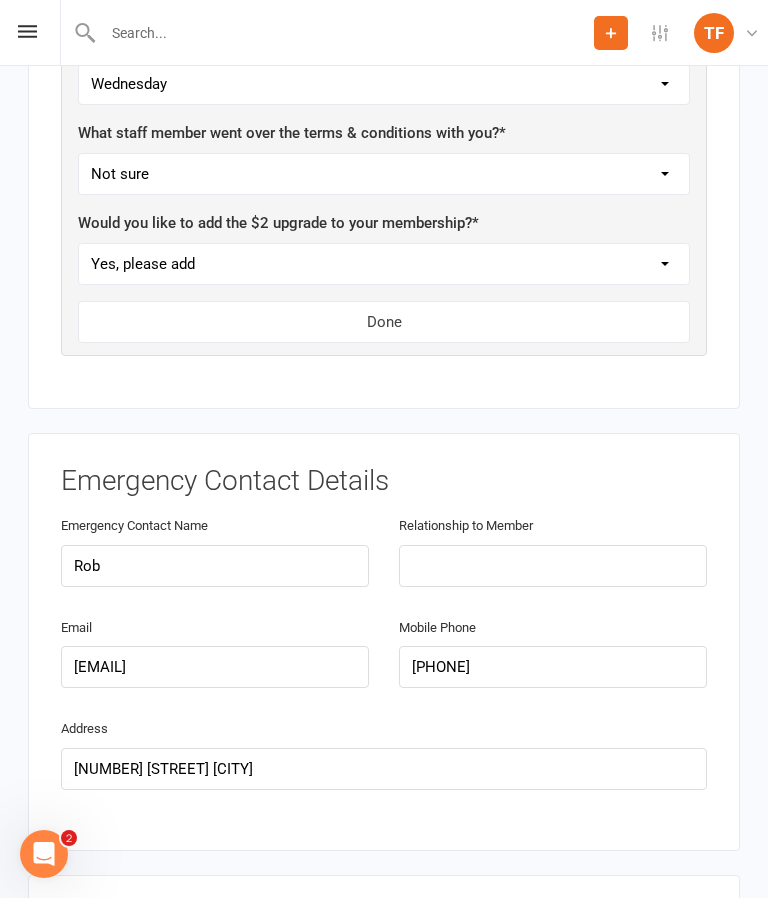 click on "Yes, please add Not at this time" at bounding box center (384, 264) 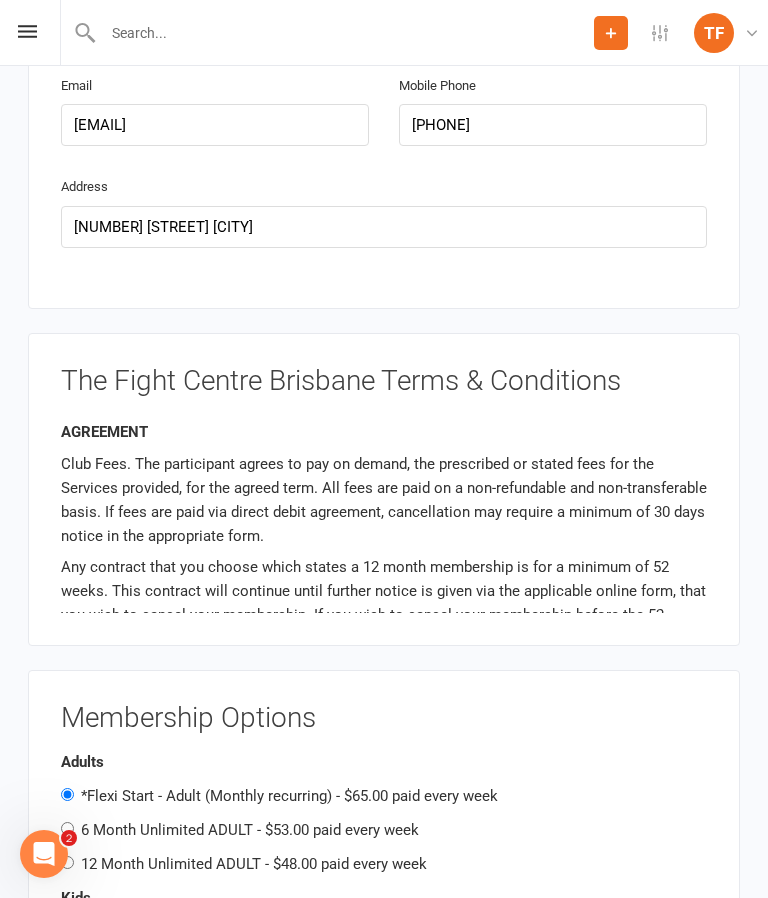 scroll, scrollTop: 3232, scrollLeft: 0, axis: vertical 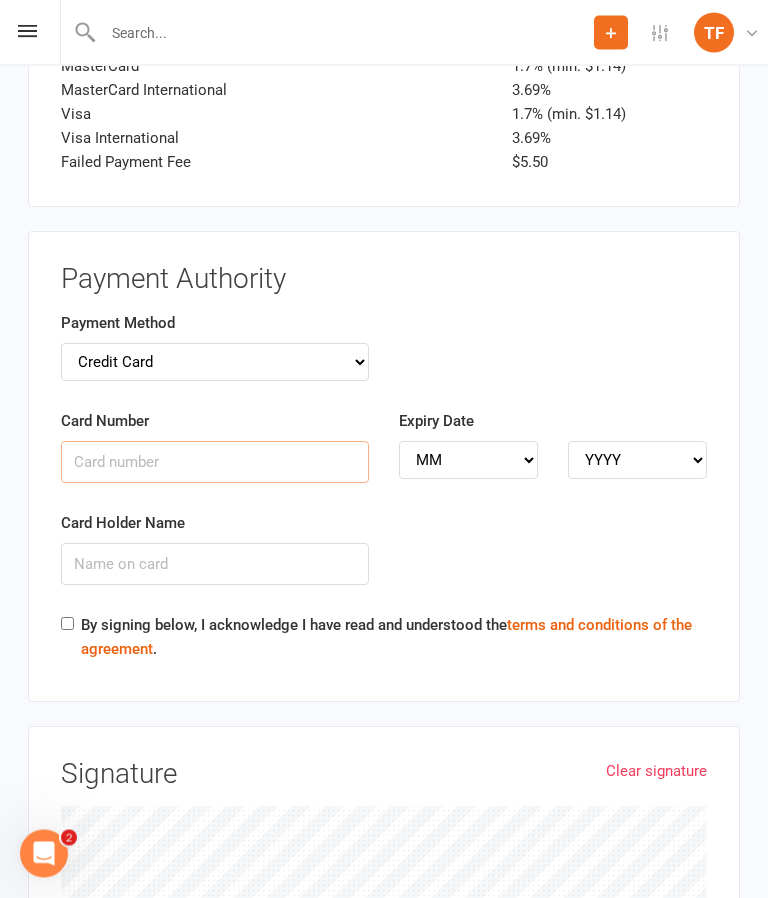 click on "Card Number" at bounding box center [215, 463] 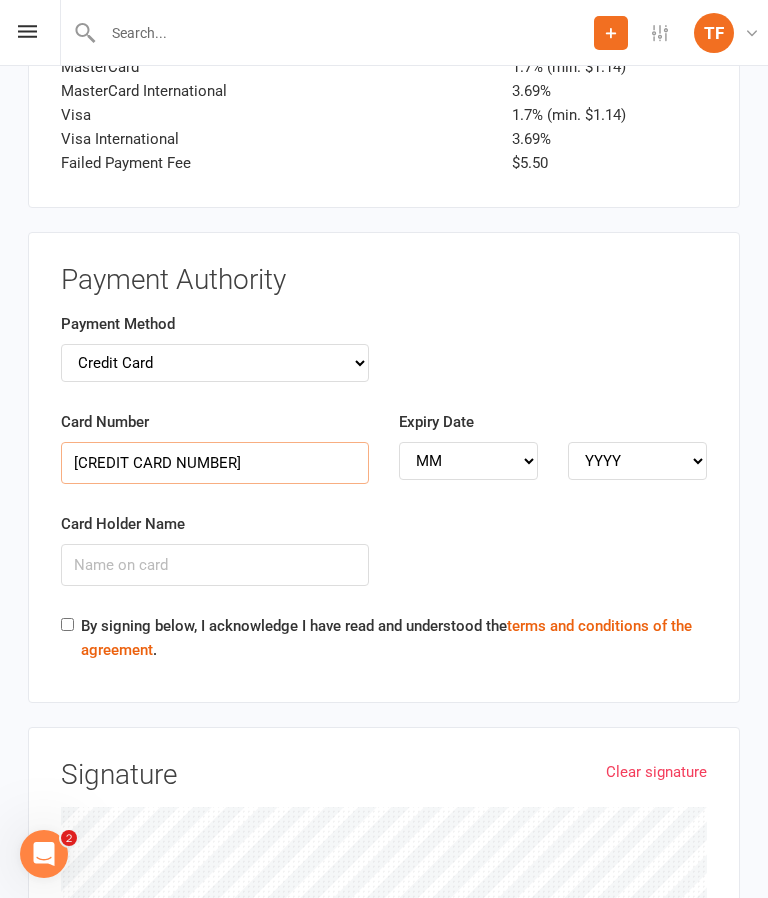 type on "[CREDIT CARD NUMBER]" 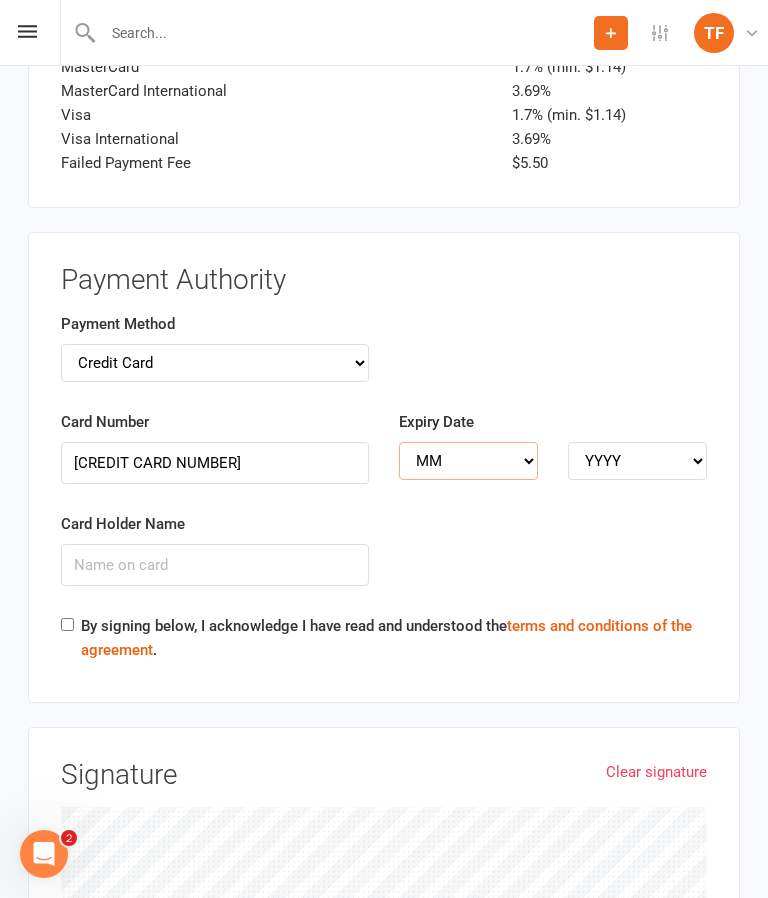 click on "MM 01 02 03 04 05 06 07 08 09 10 11 12" at bounding box center [468, 461] 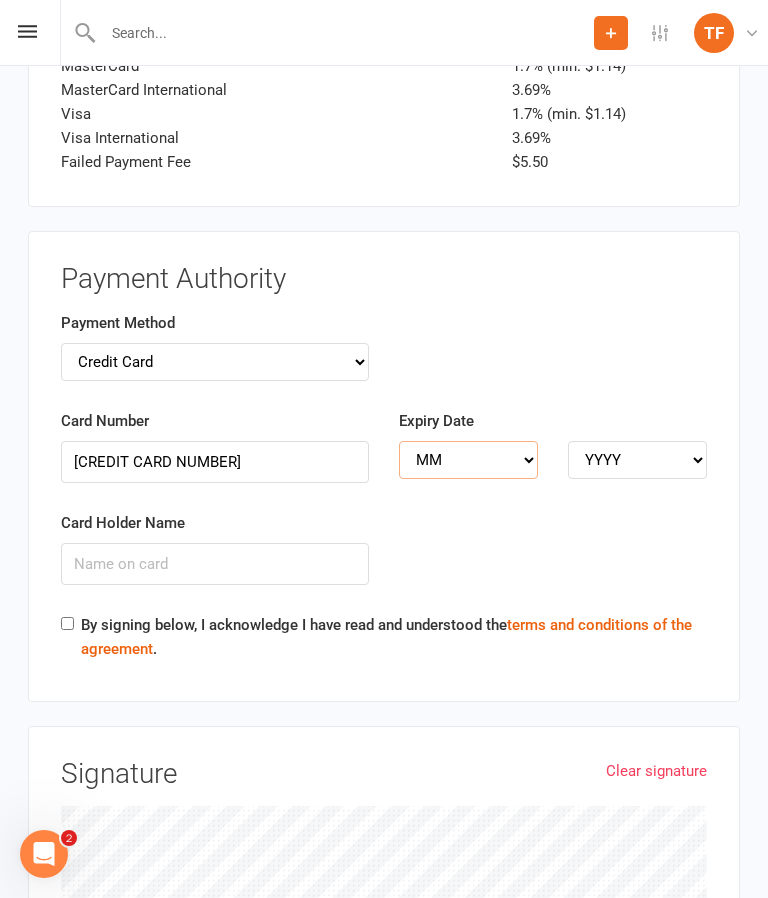 select on "03" 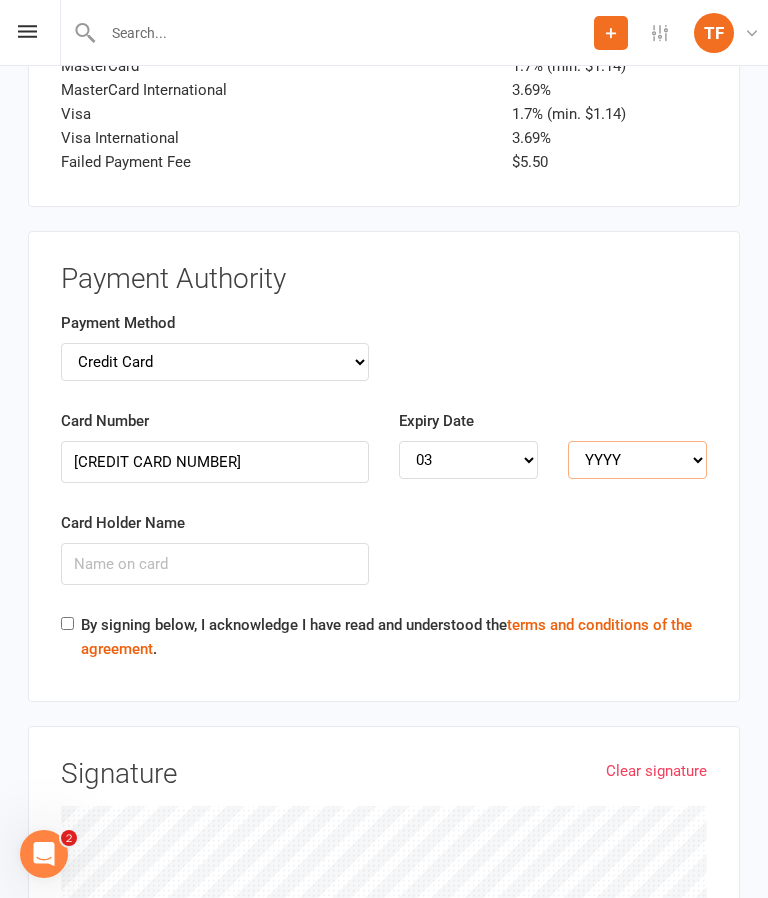 click on "YYYY 2025 2026 2027 2028 2029 2030 2031 2032 2033 2034" at bounding box center [637, 460] 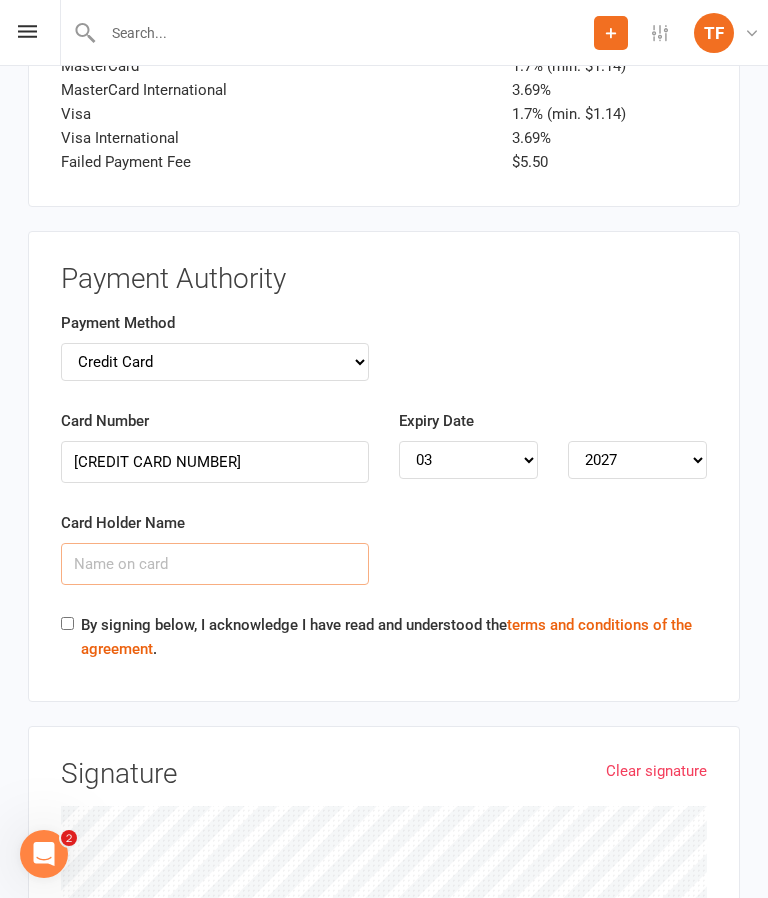 click on "Card Holder Name" at bounding box center [215, 564] 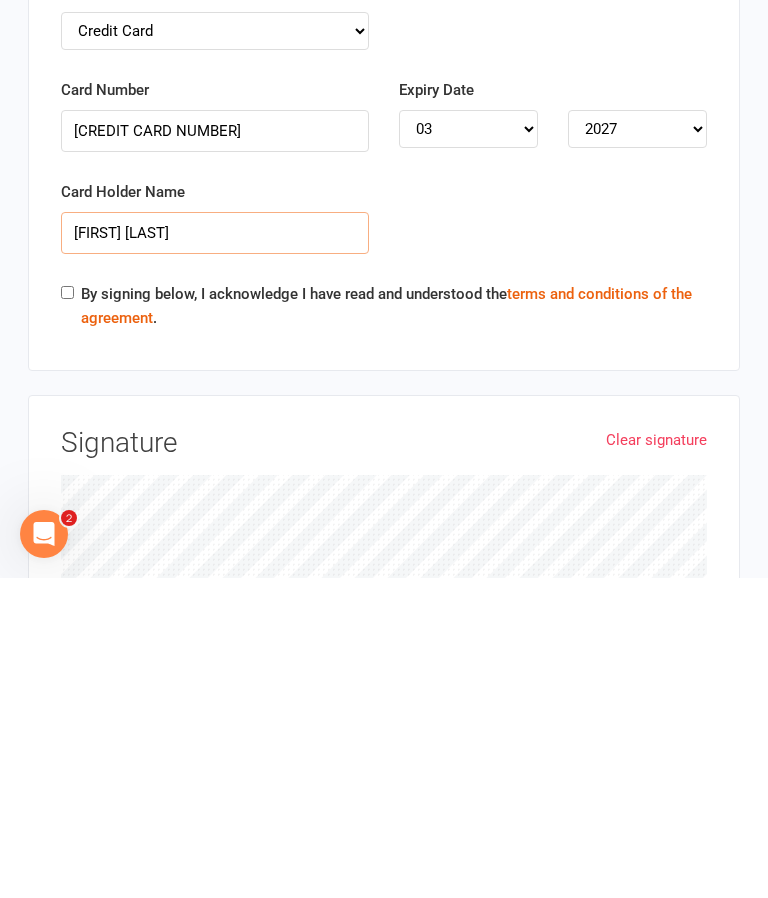 type on "[FIRST] [LAST]" 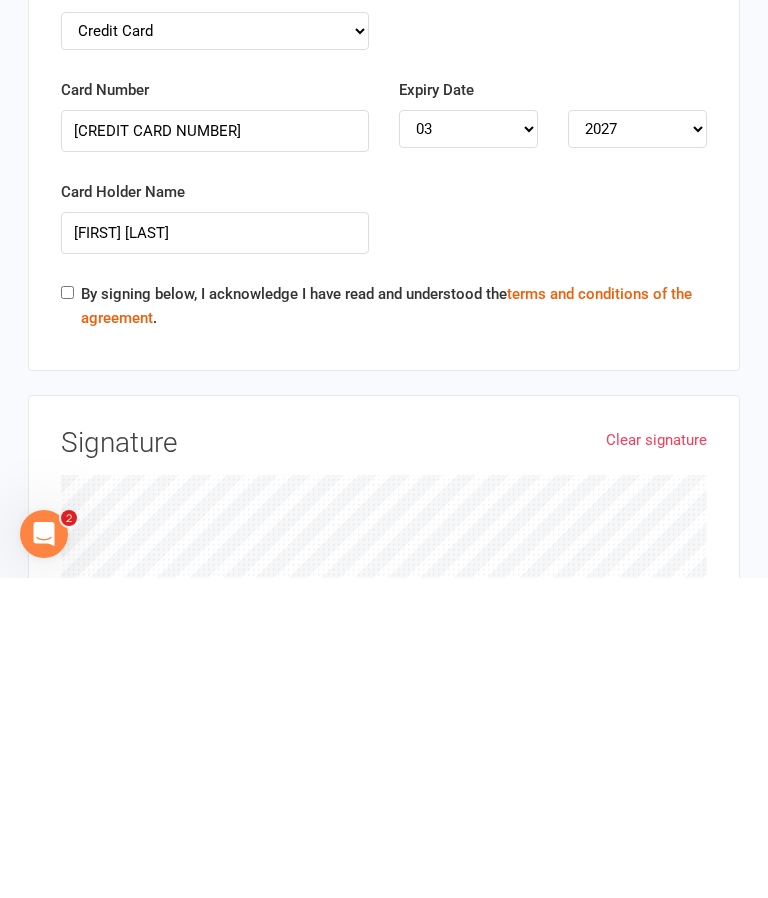 click on "By signing below, I acknowledge I have read and understood the  terms and conditions of the agreement ." at bounding box center (67, 612) 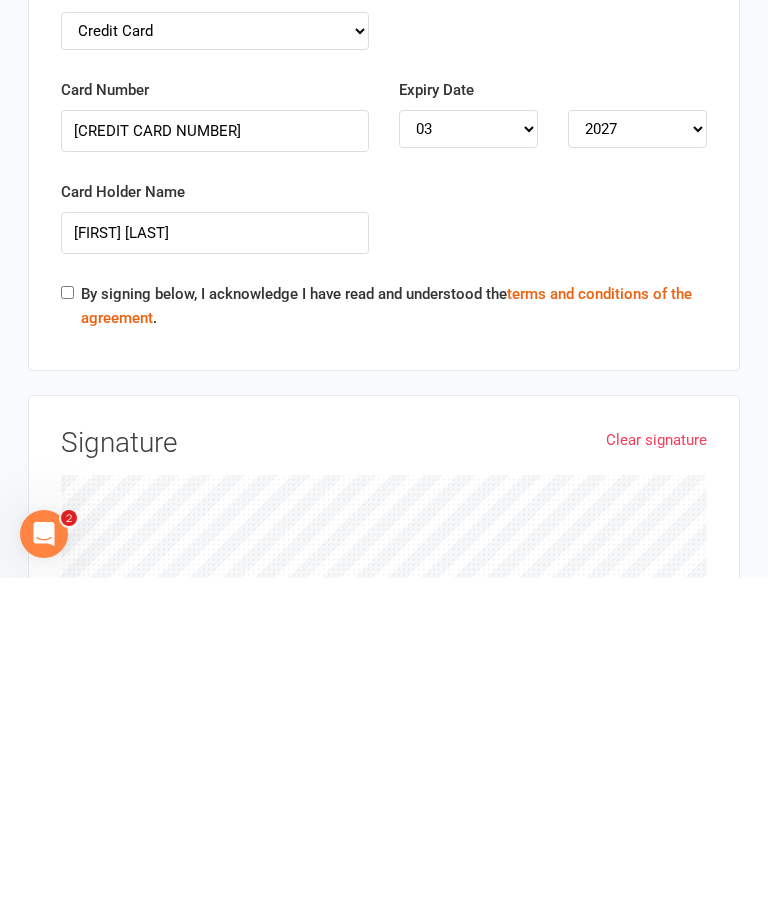 checkbox on "true" 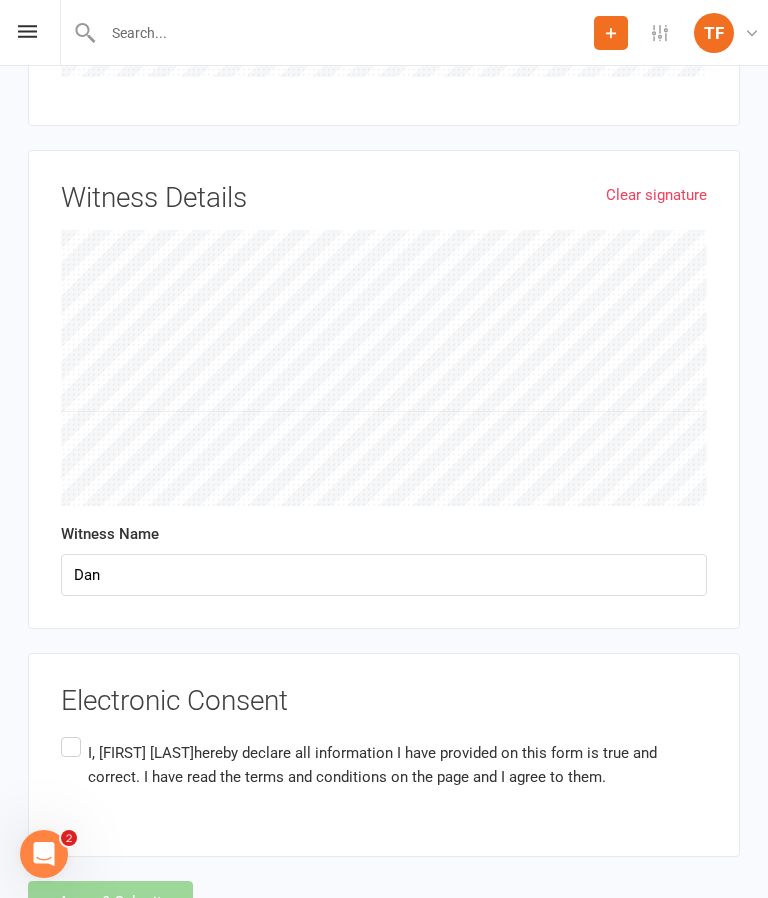 scroll, scrollTop: 5764, scrollLeft: 0, axis: vertical 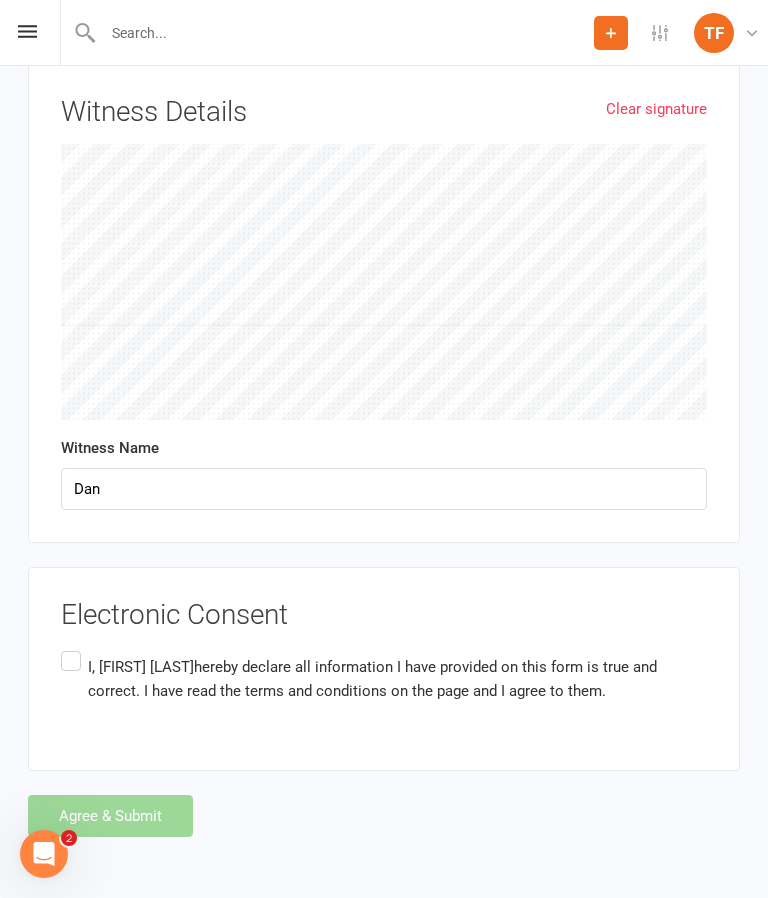 click on "I, [FIRST] [LAST] hereby declare all information I have provided on this form is true and correct. I have read the terms and conditions on the page and I agree to them." at bounding box center [384, 678] 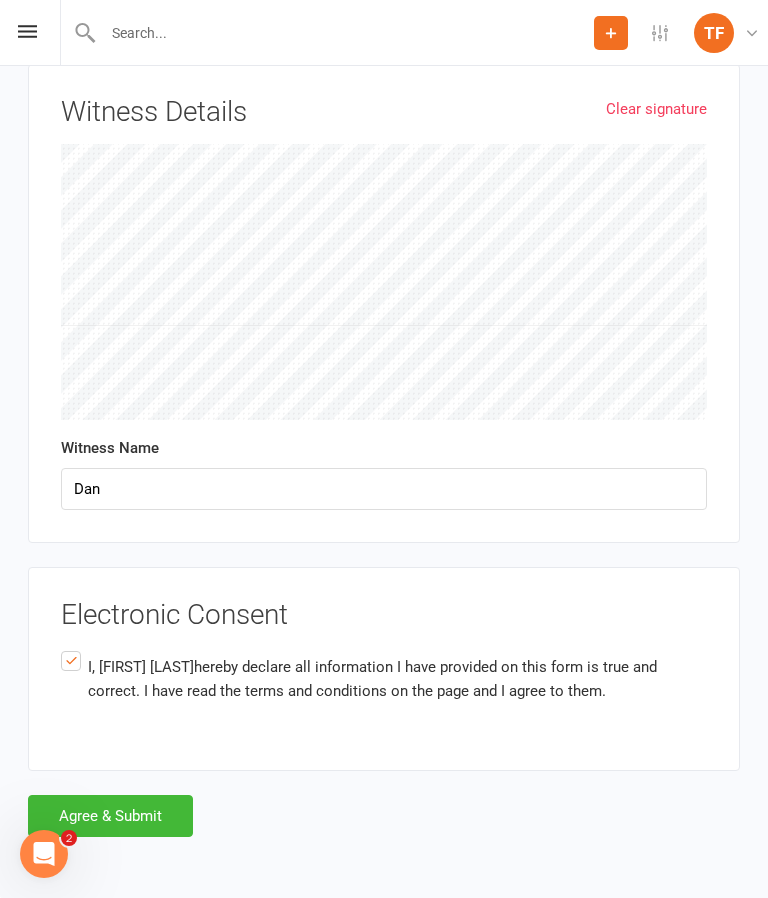 click on "Agree & Submit" at bounding box center (110, 816) 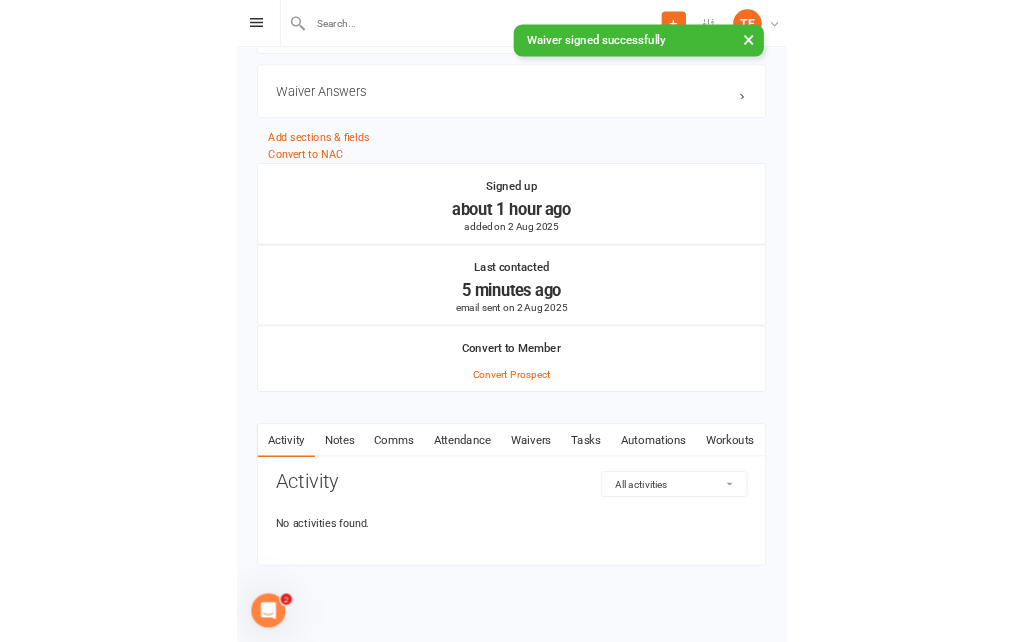 scroll, scrollTop: 0, scrollLeft: 0, axis: both 